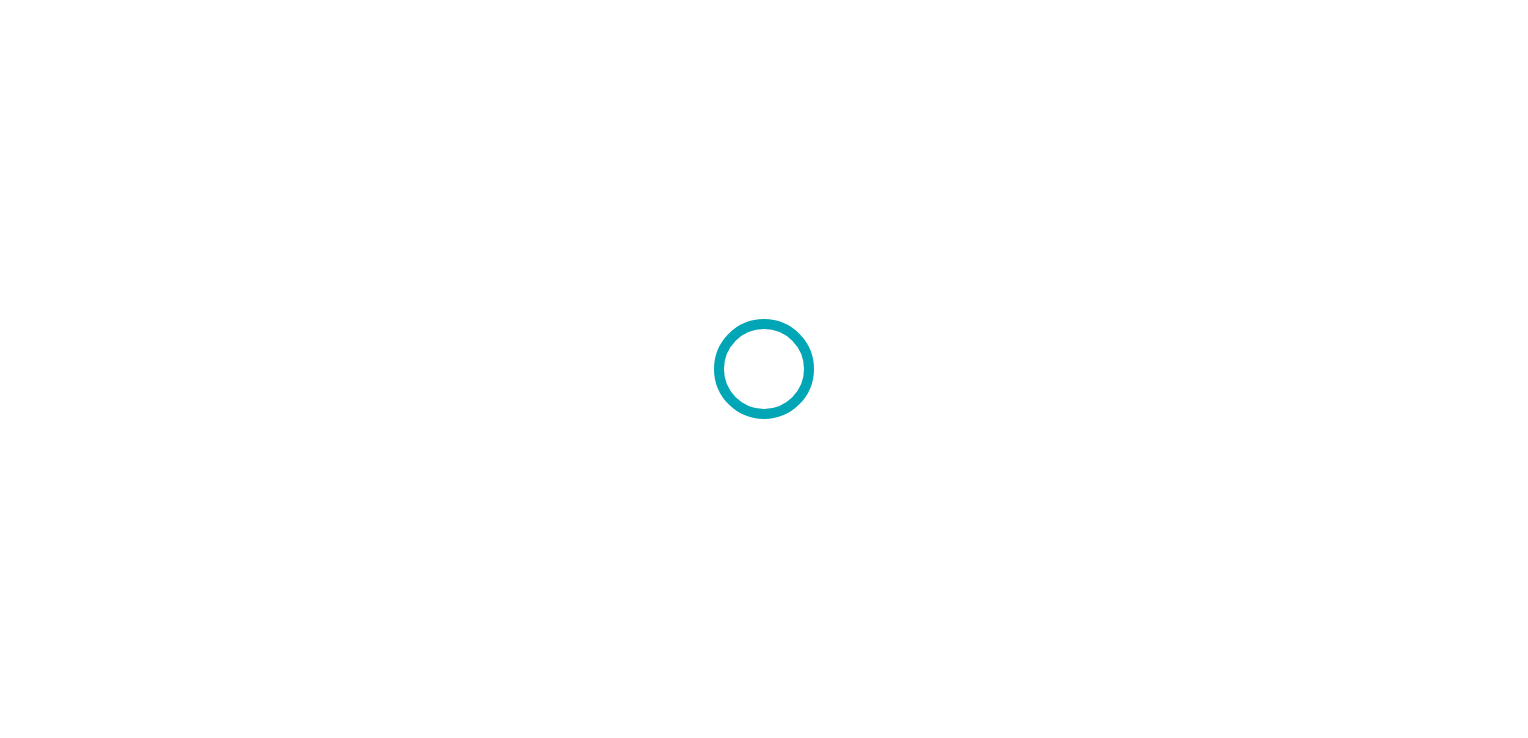 scroll, scrollTop: 0, scrollLeft: 0, axis: both 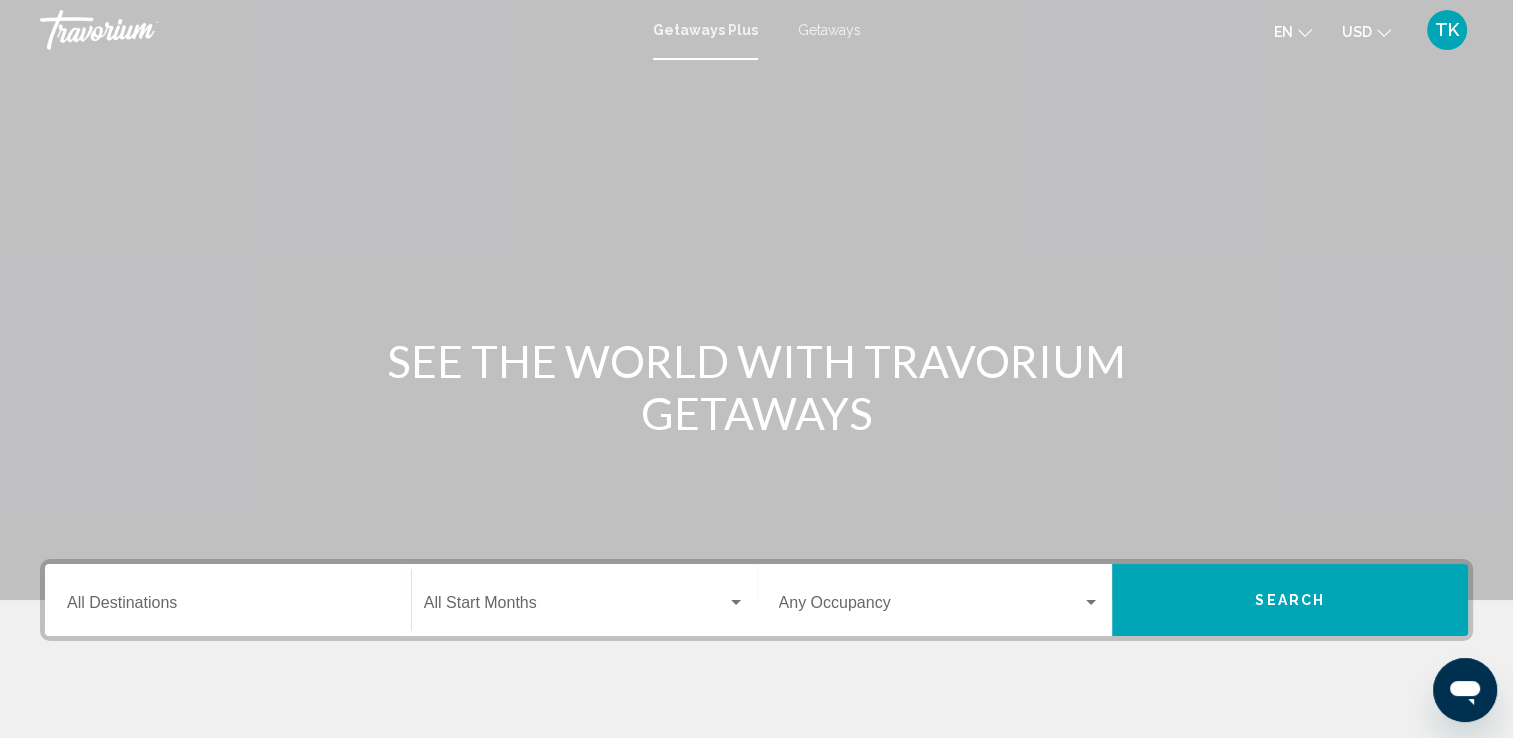 click 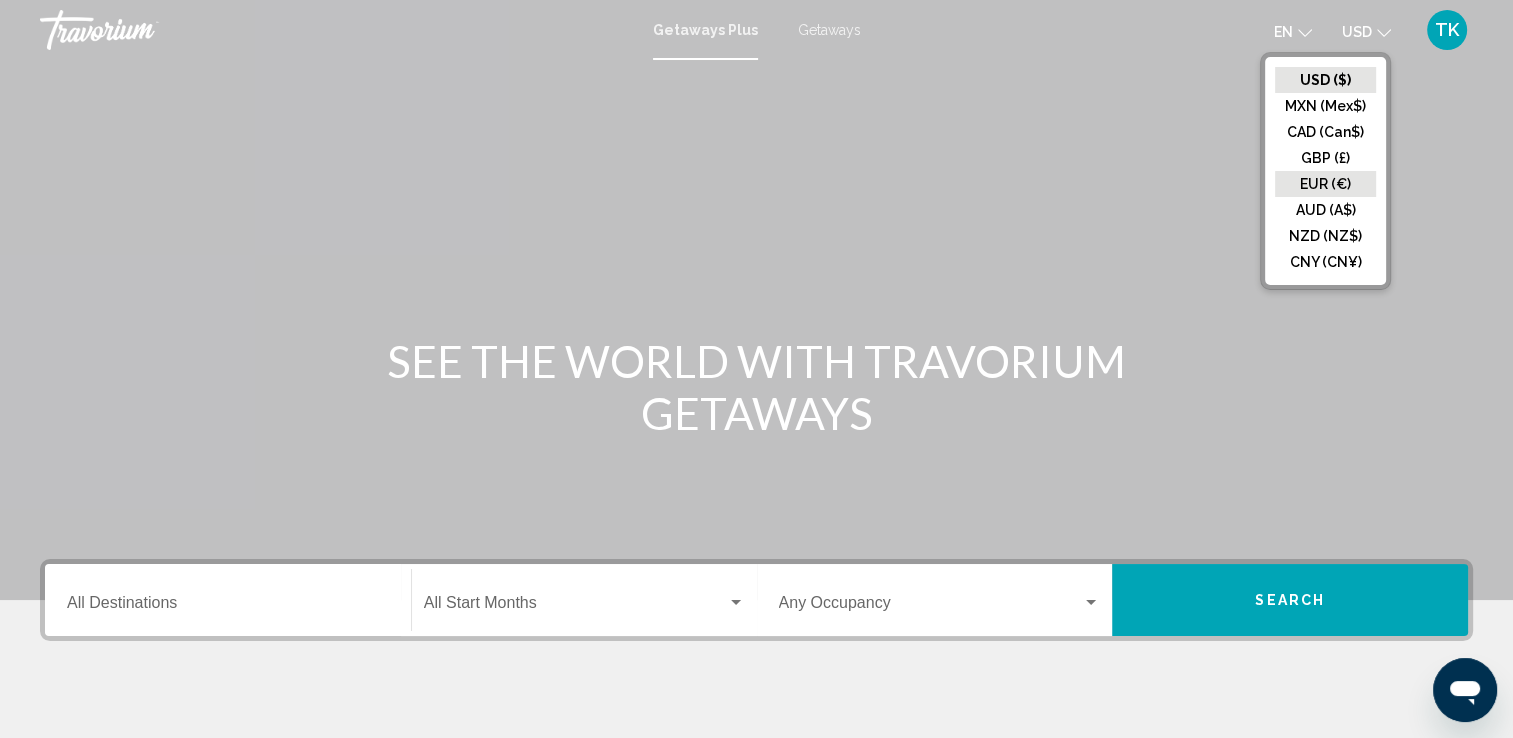 click on "EUR (€)" 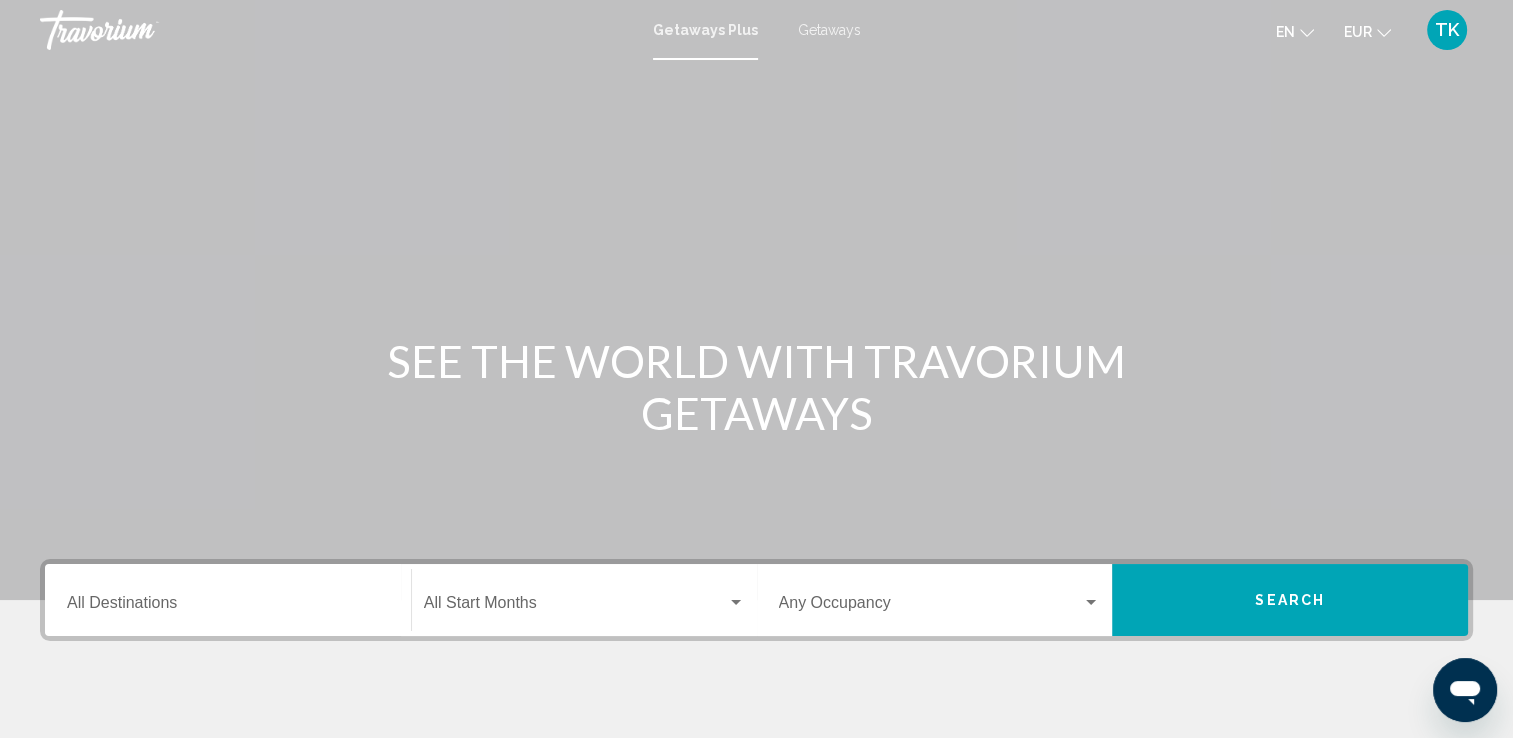 click 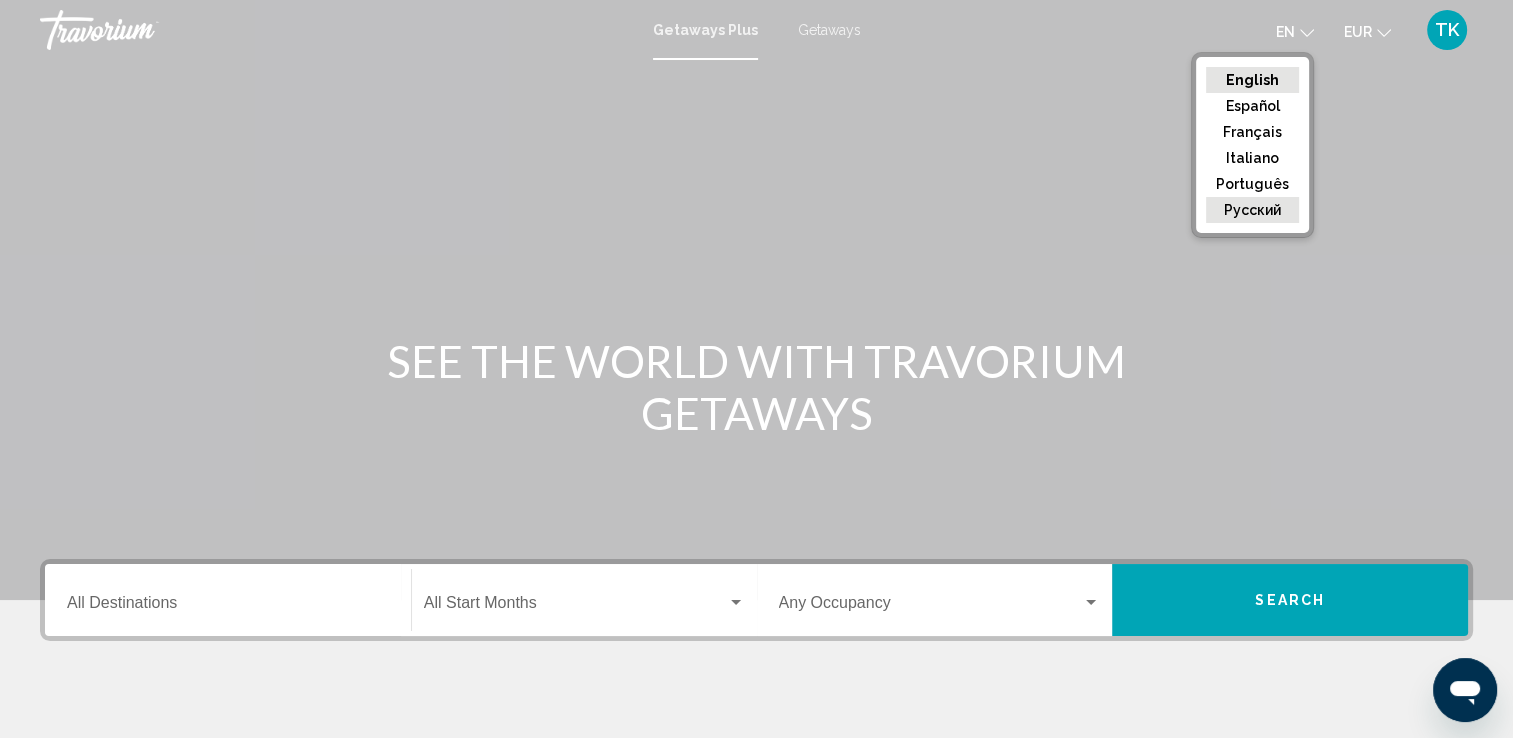 click on "русский" 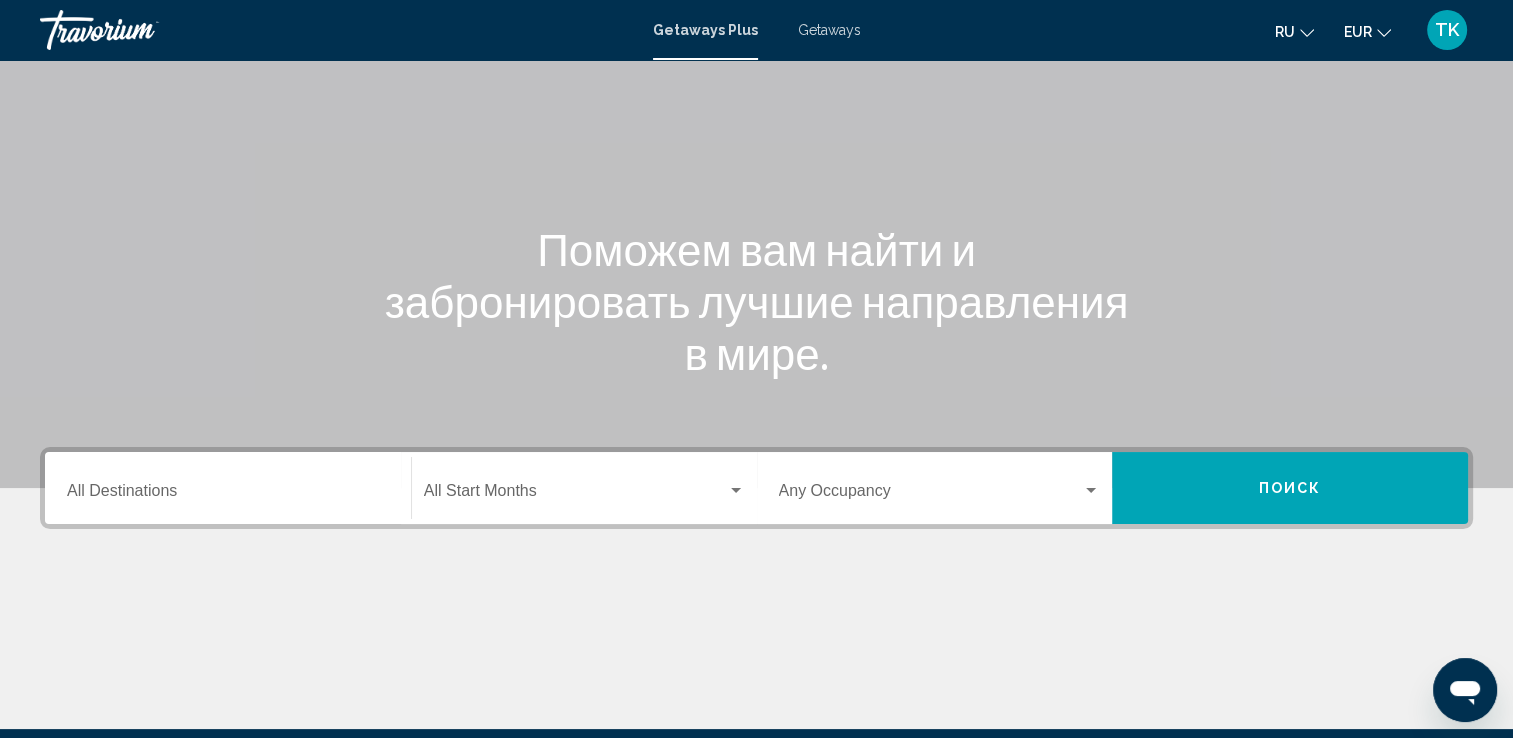 scroll, scrollTop: 347, scrollLeft: 0, axis: vertical 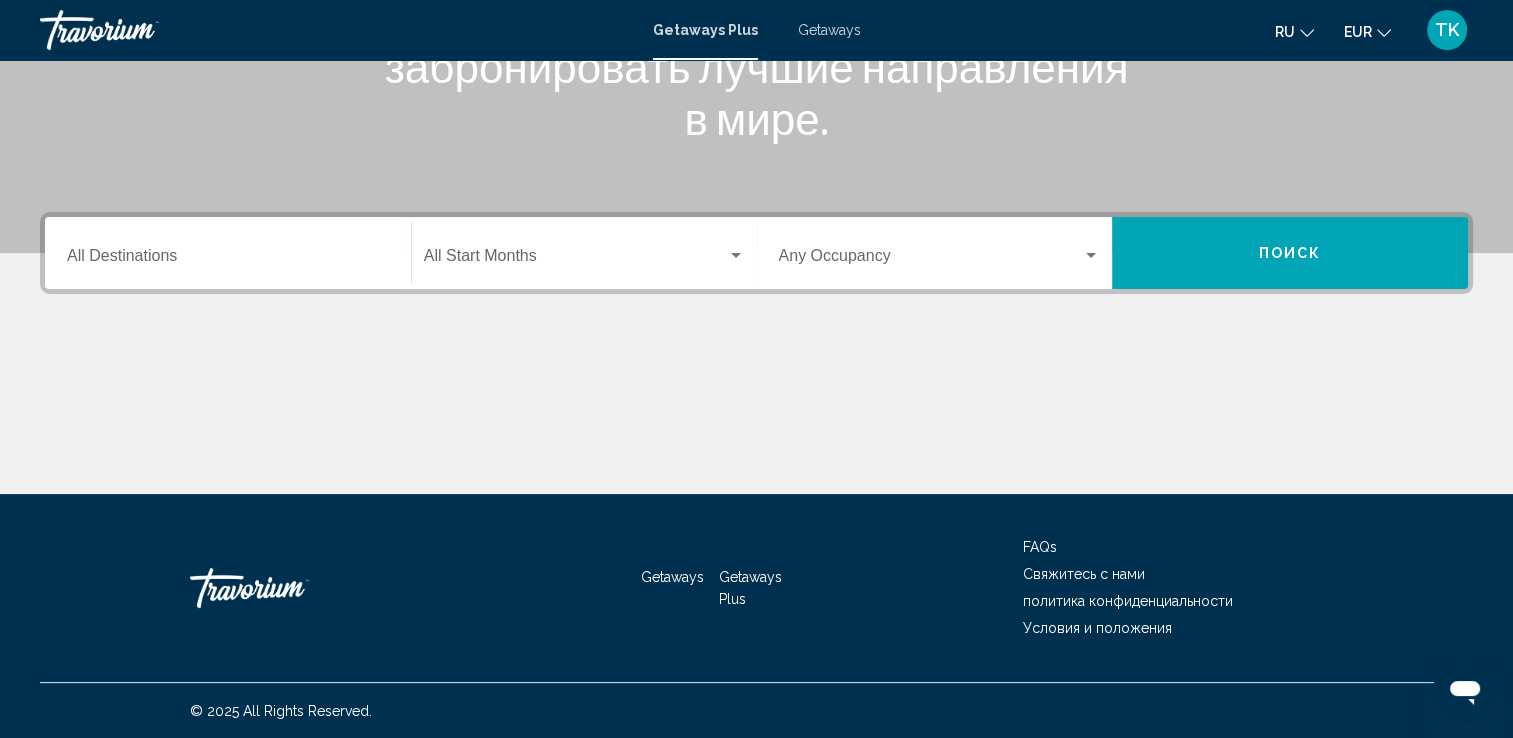 click on "Destination All Destinations" at bounding box center (228, 260) 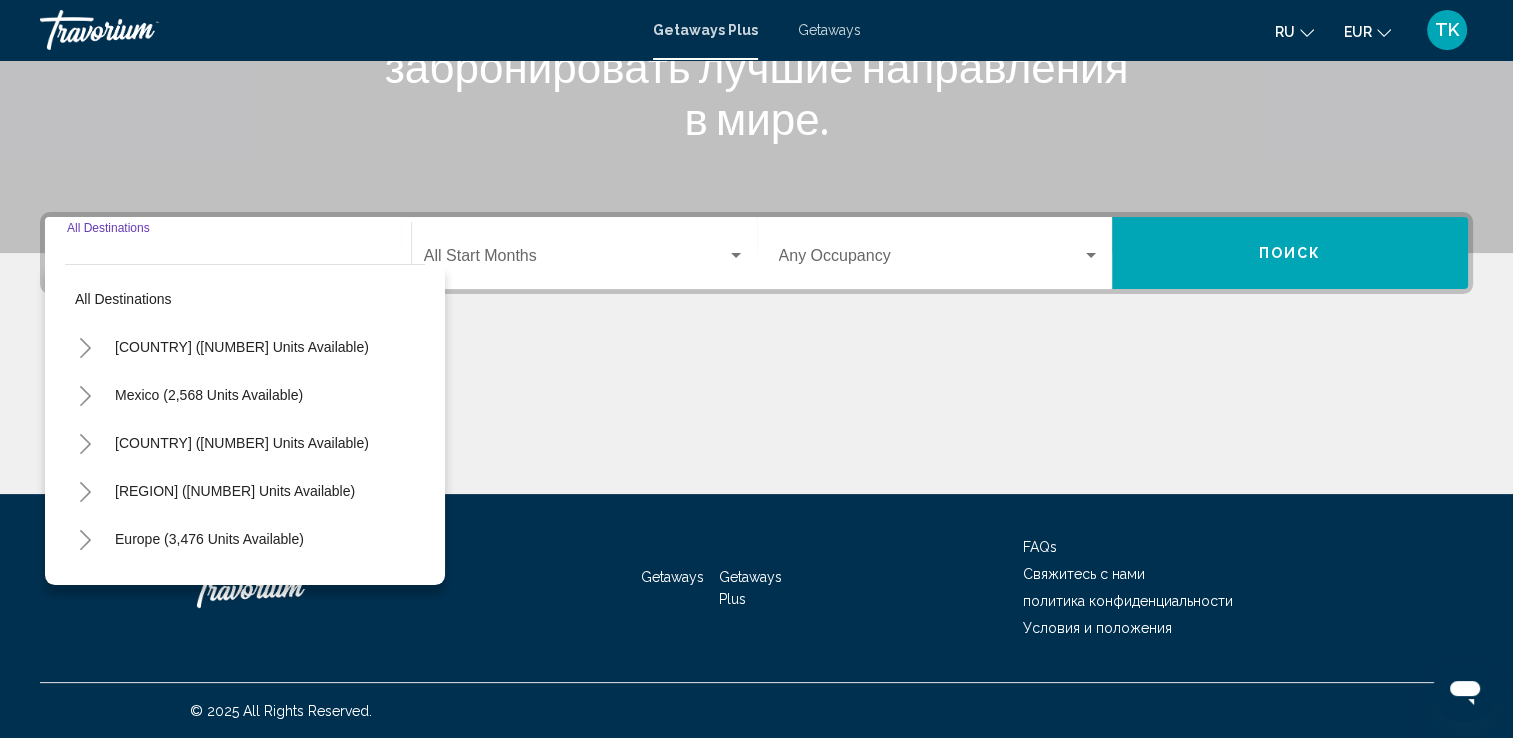 scroll, scrollTop: 0, scrollLeft: 0, axis: both 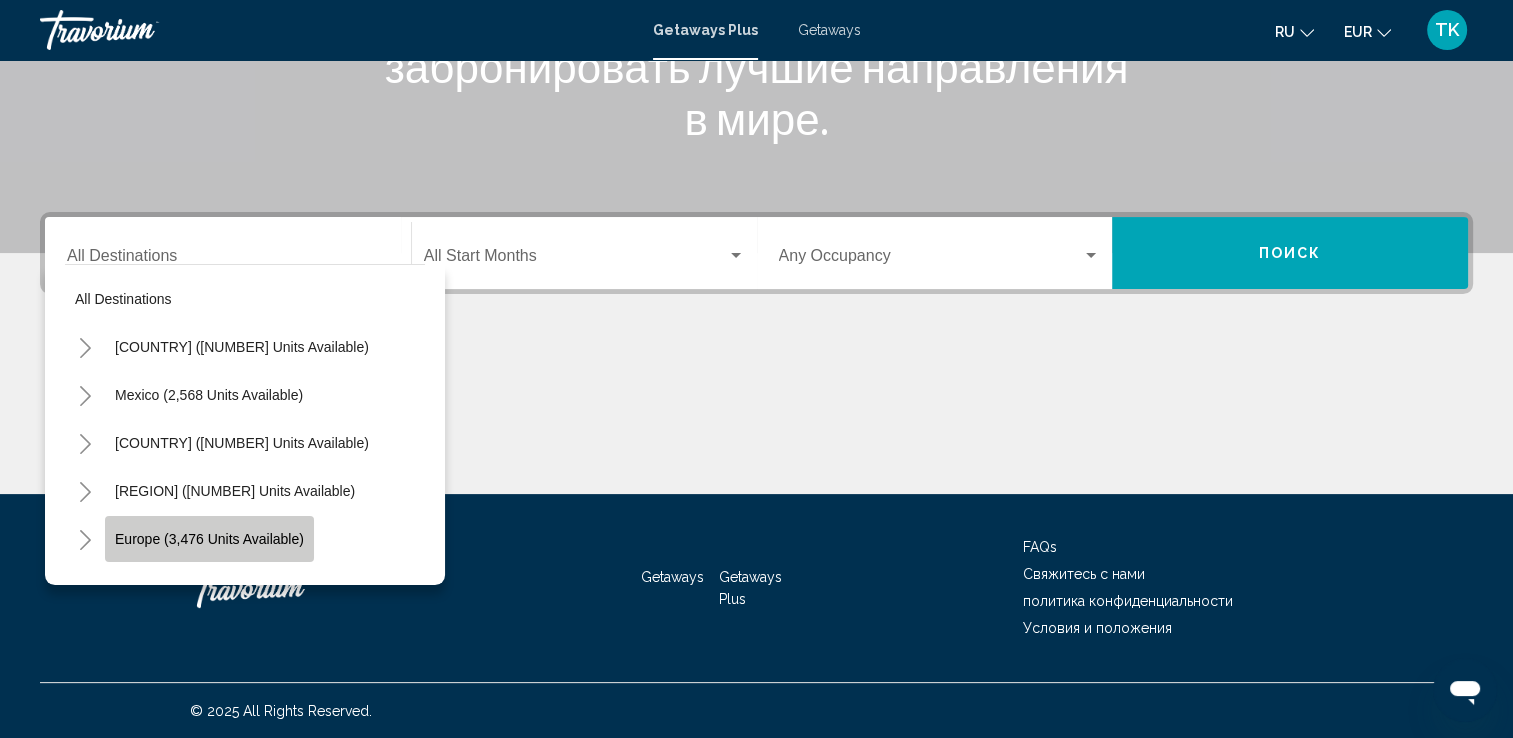 click on "Europe (3,476 units available)" 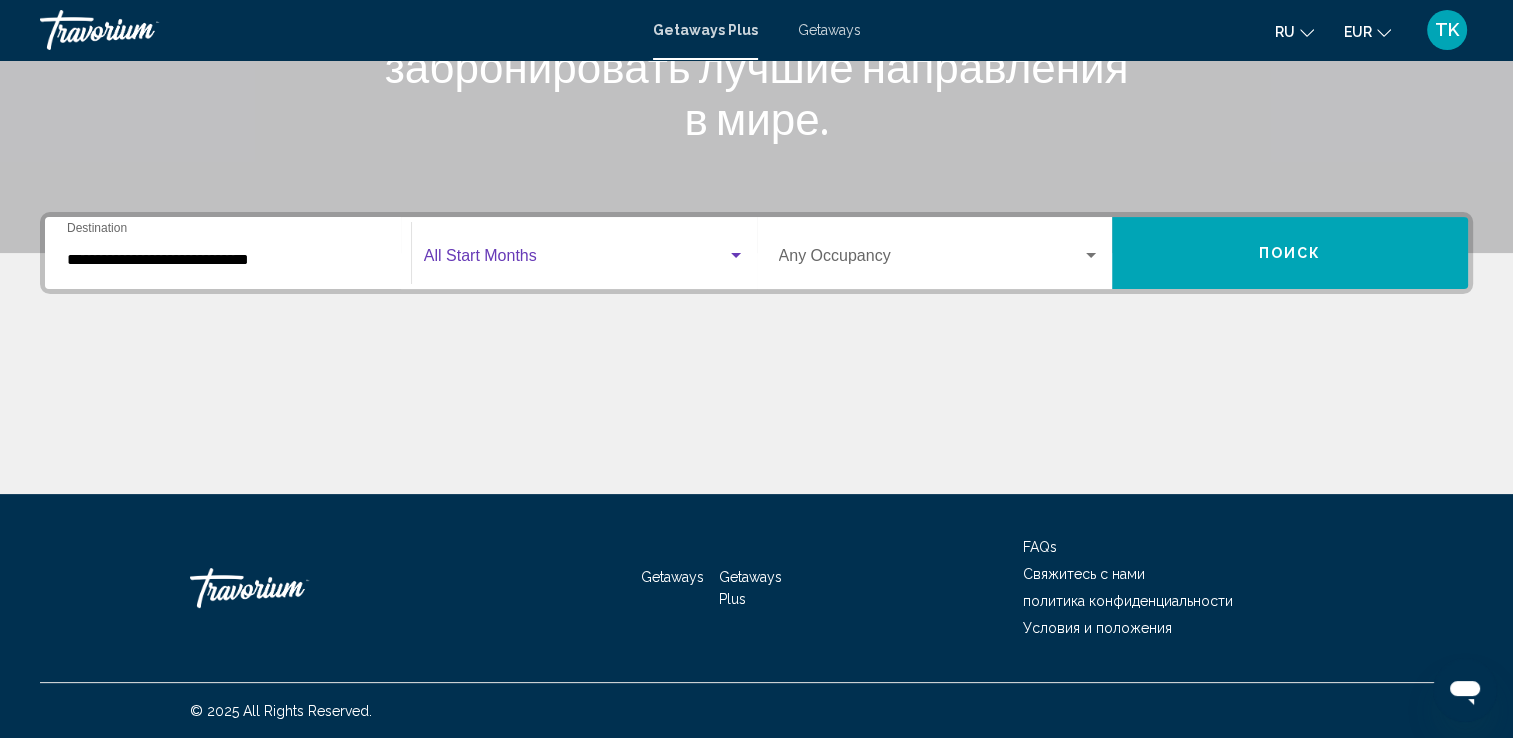 click at bounding box center (575, 260) 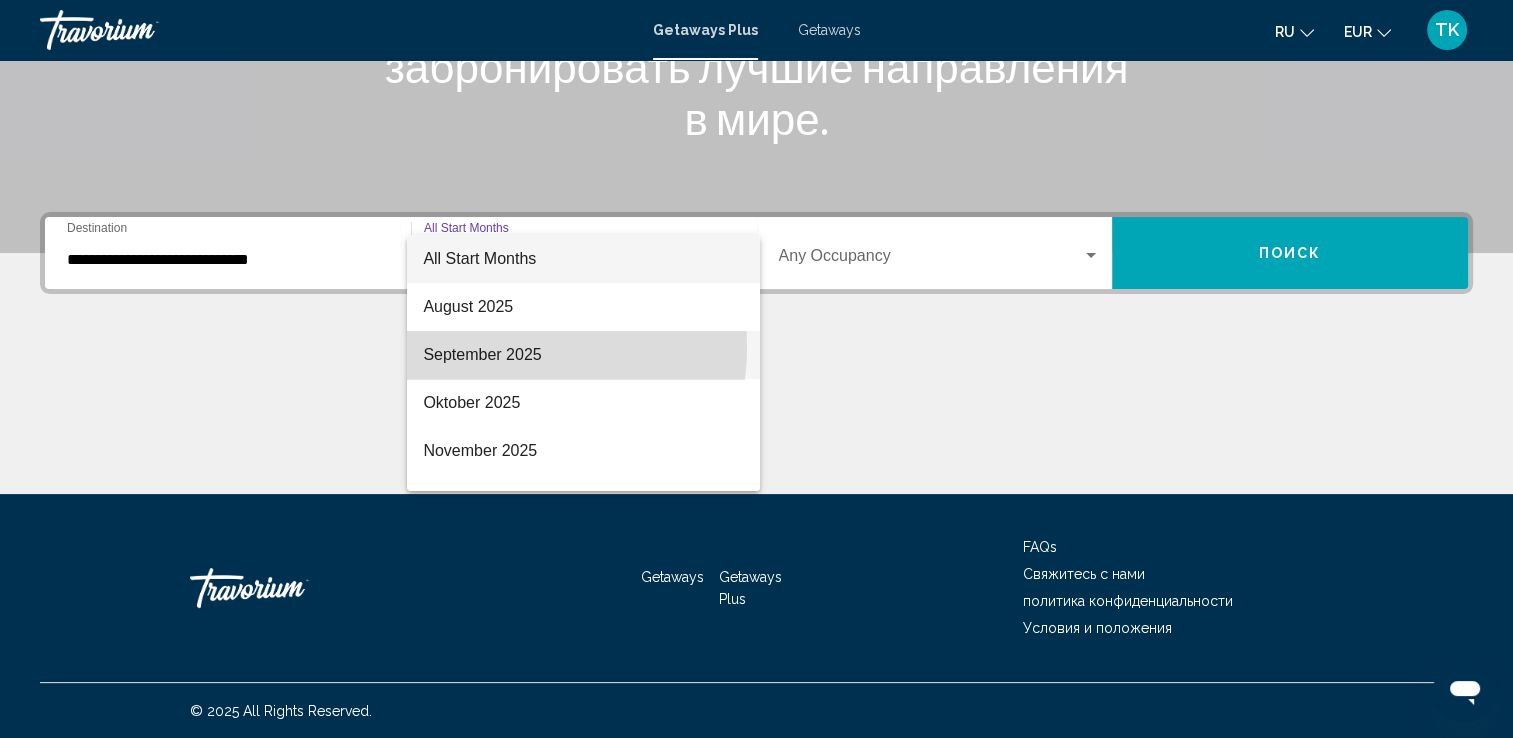 click on "September 2025" at bounding box center (583, 355) 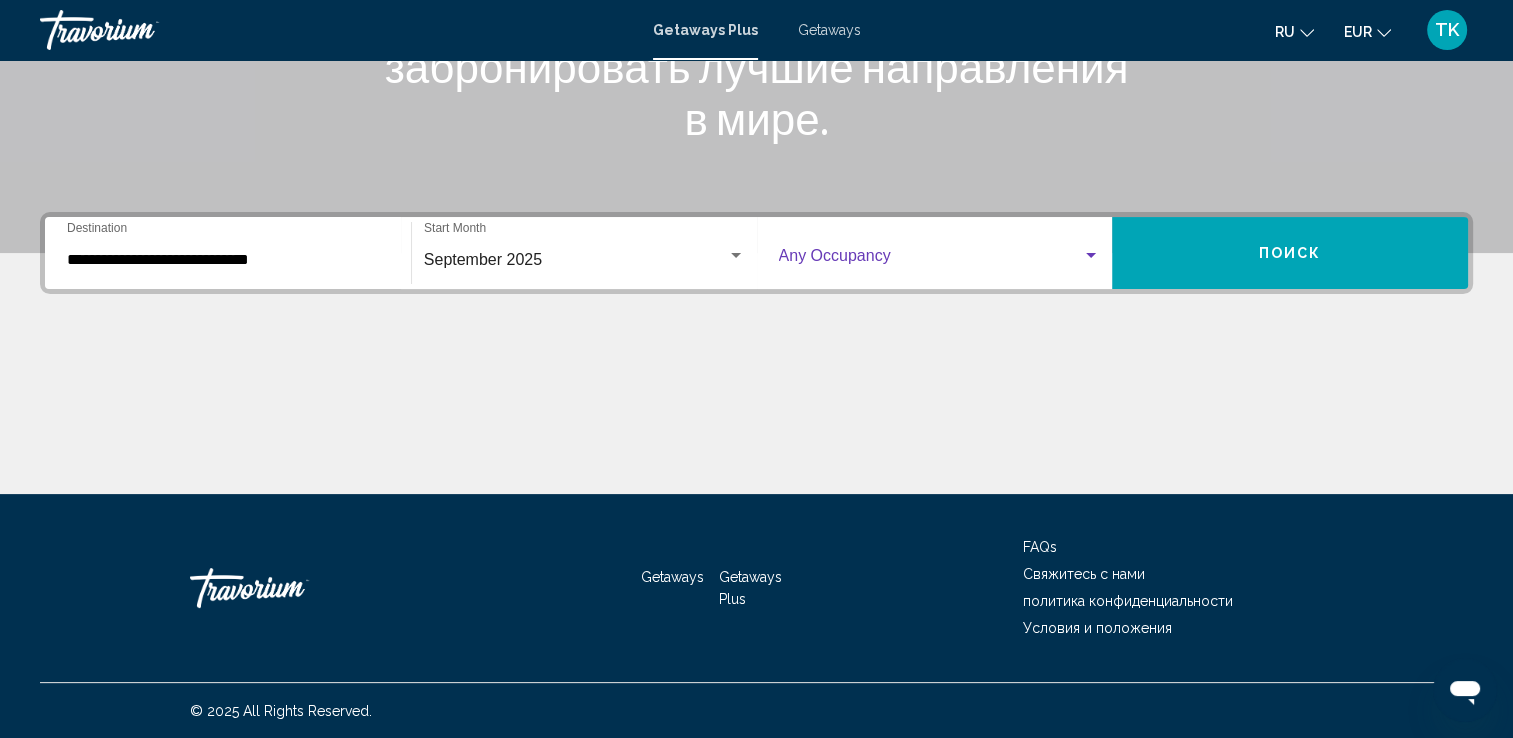 click at bounding box center [1091, 255] 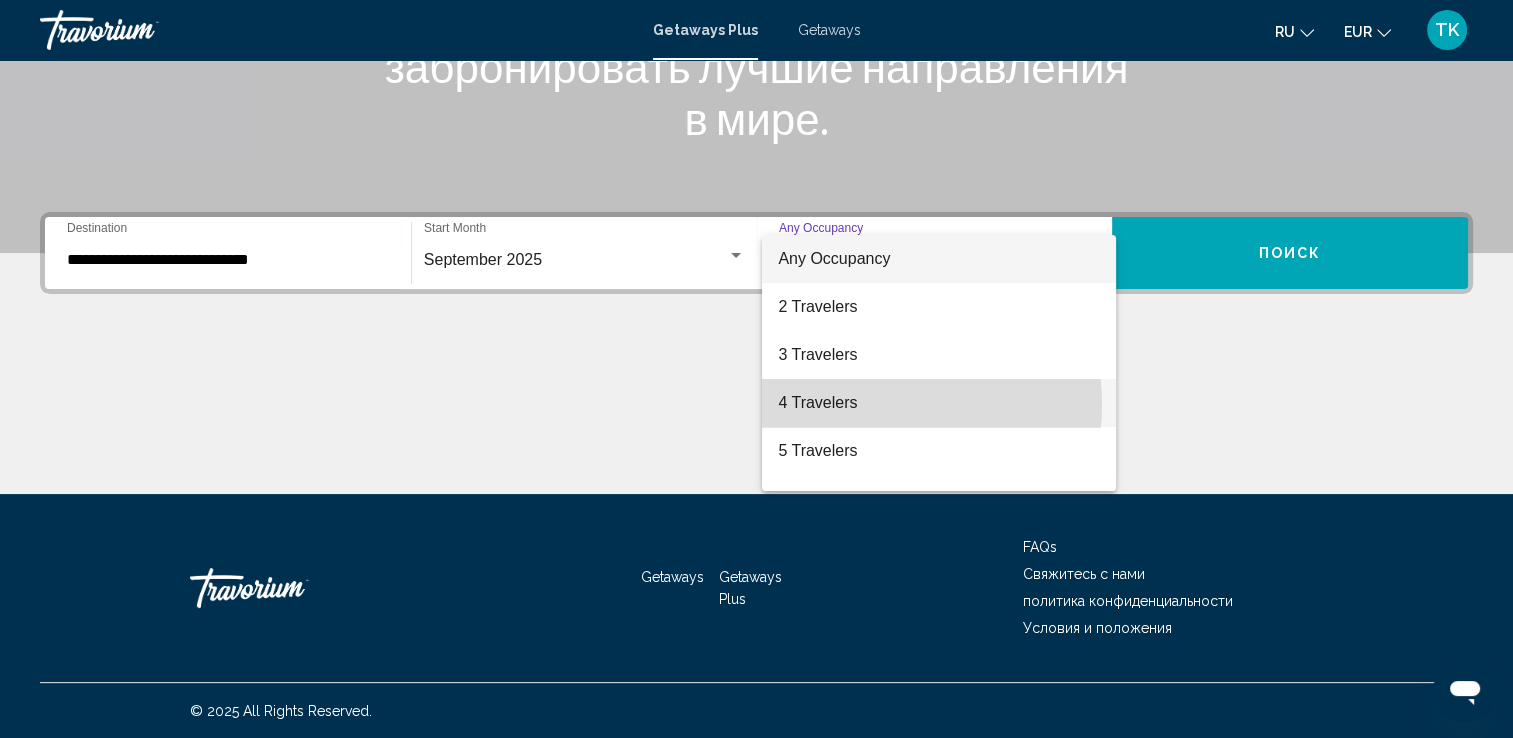 click on "4 Travelers" at bounding box center [939, 403] 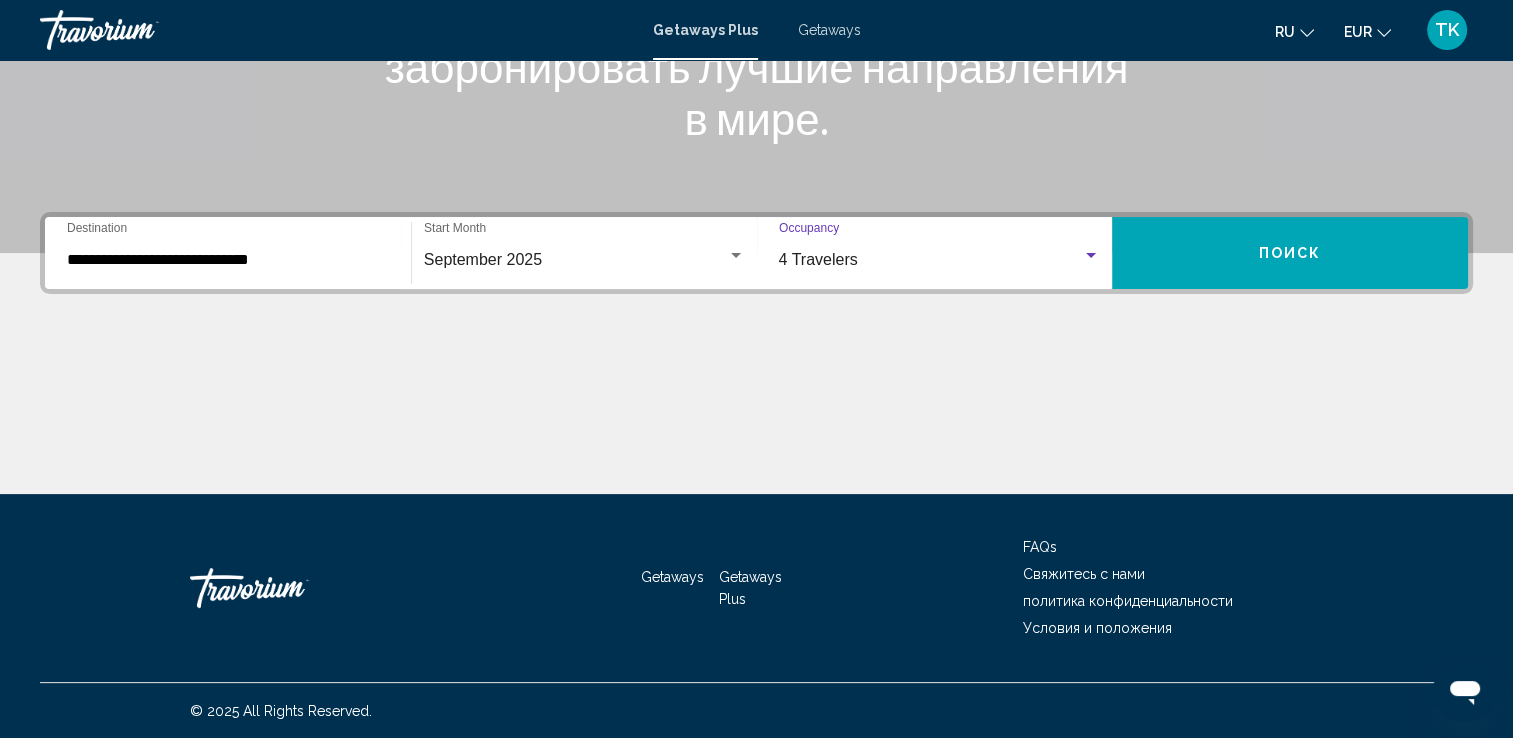 click on "Поиск" at bounding box center (1290, 253) 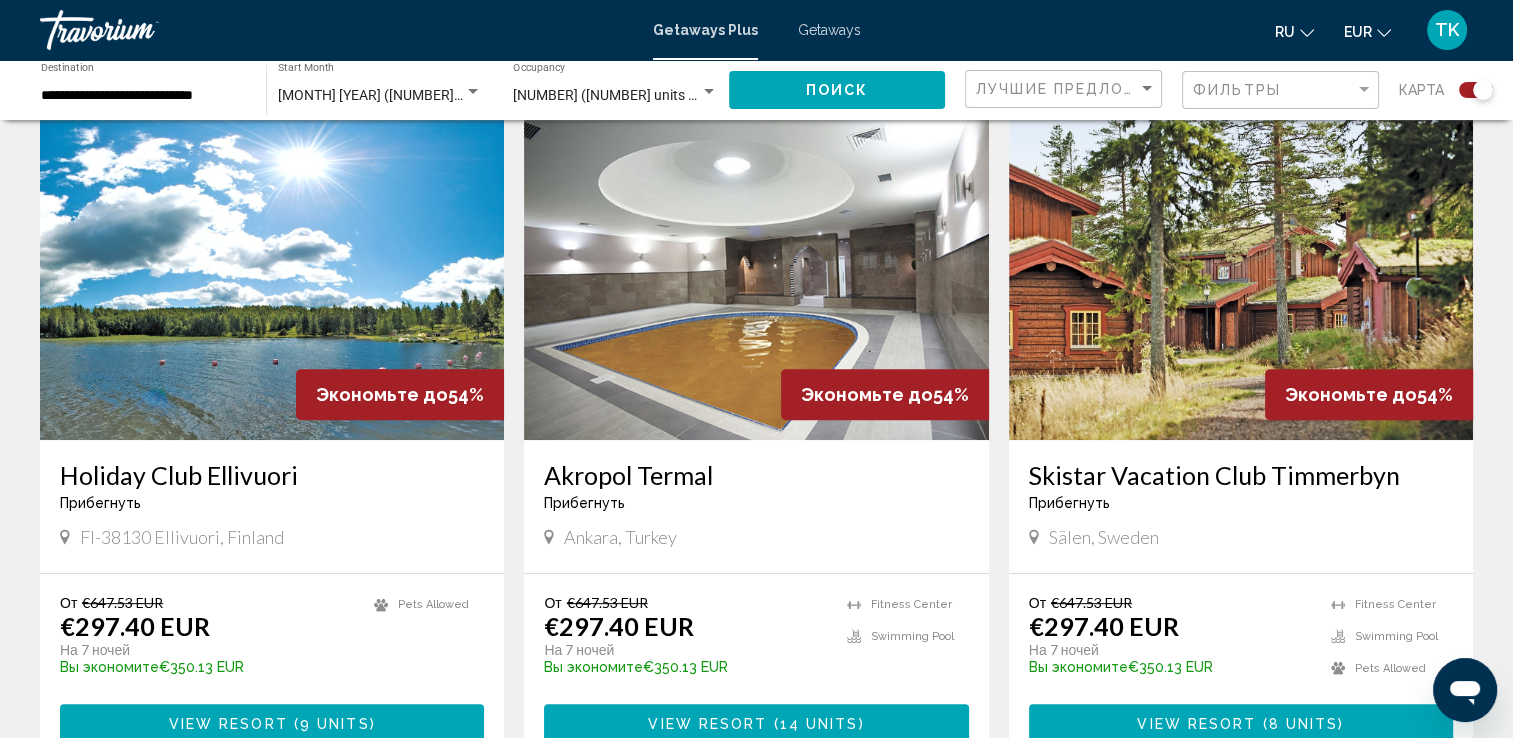 scroll, scrollTop: 438, scrollLeft: 0, axis: vertical 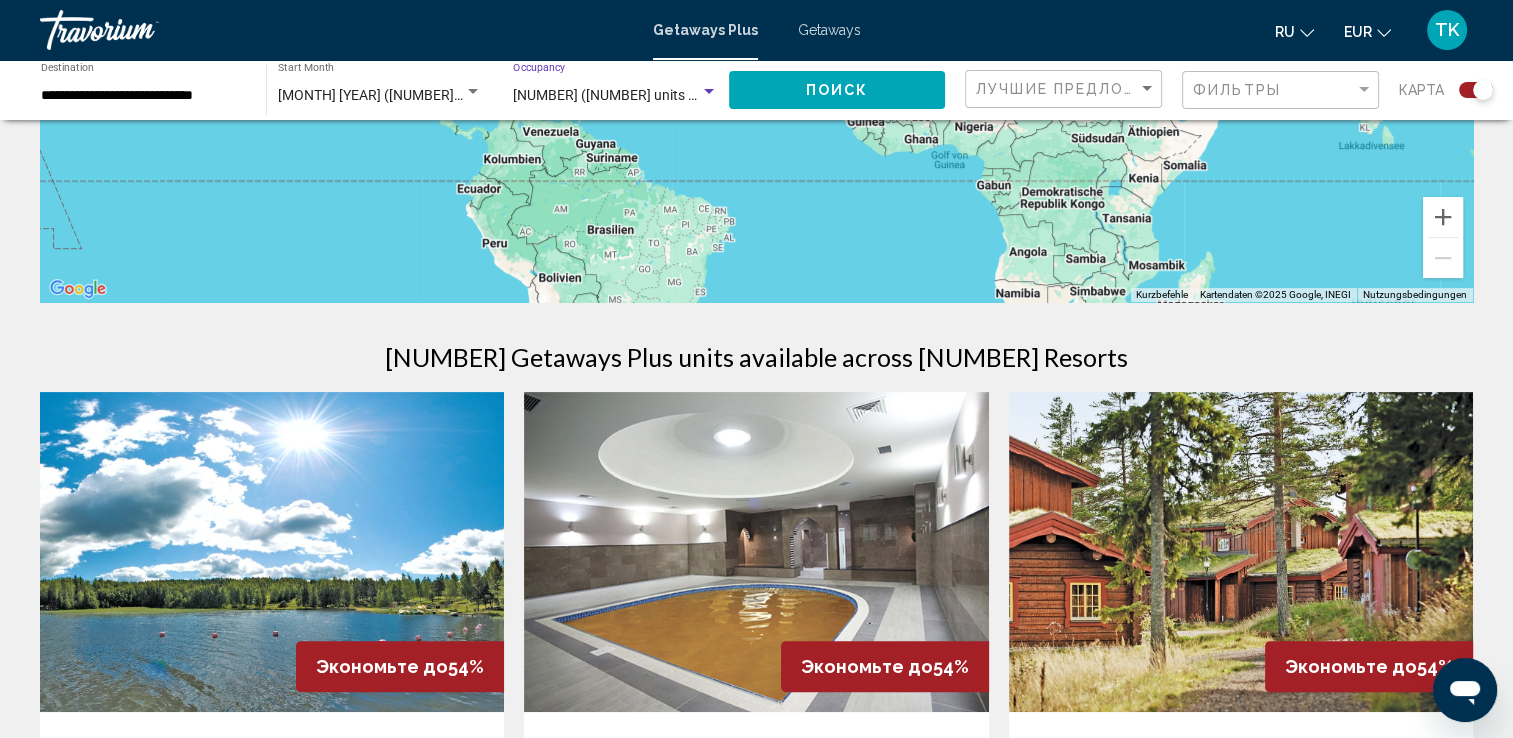 click at bounding box center (709, 91) 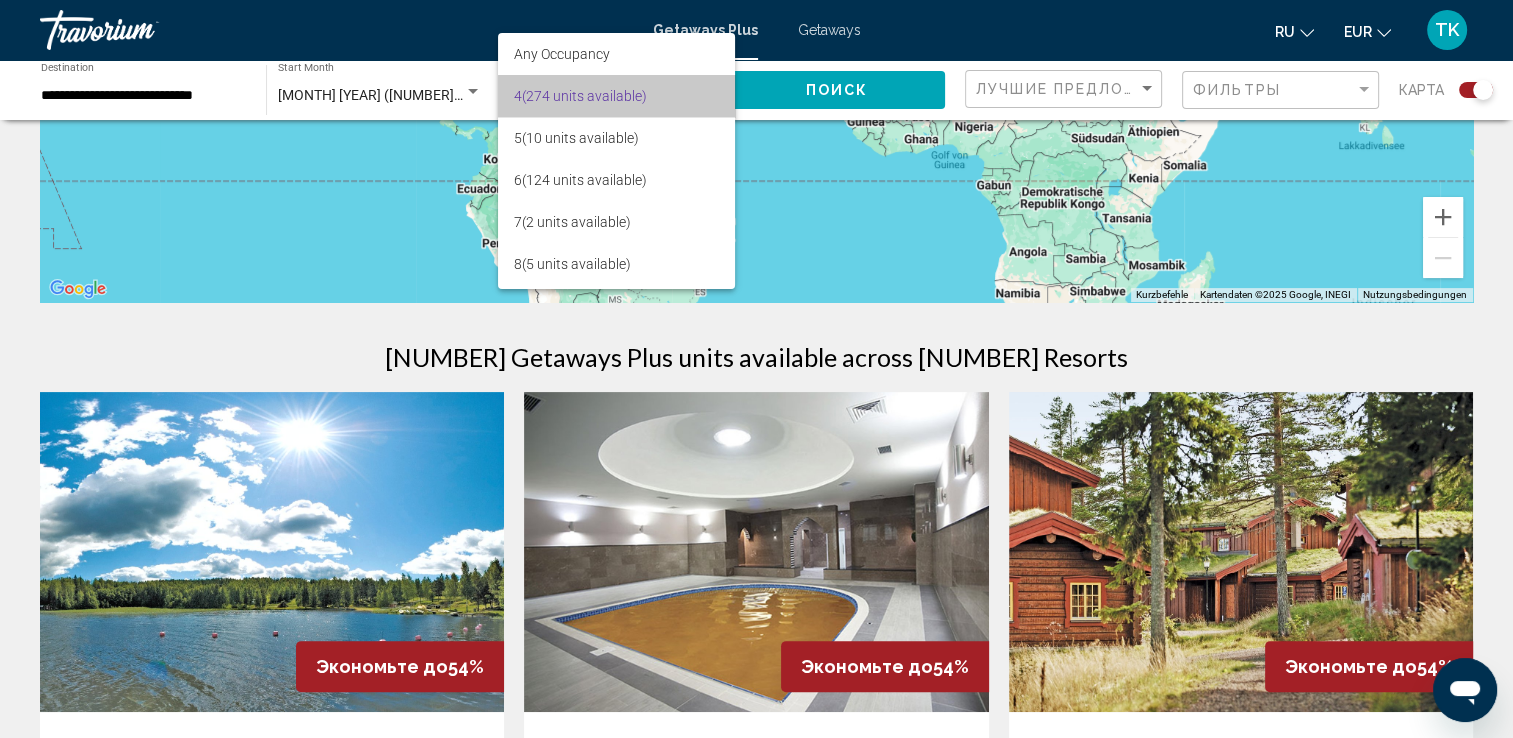 click on "[NUMBER]  ([NUMBER] units available)" at bounding box center (617, 96) 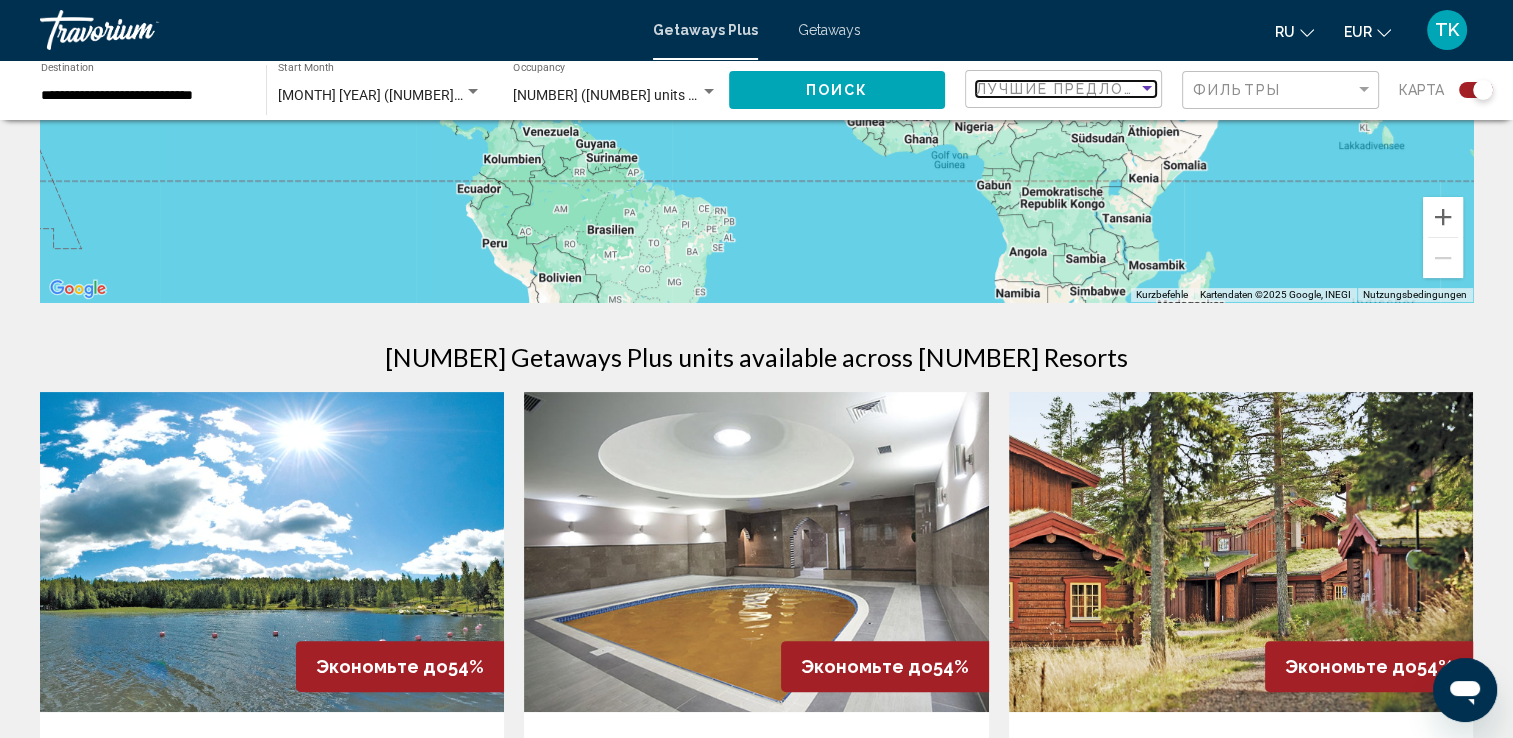click at bounding box center (1147, 89) 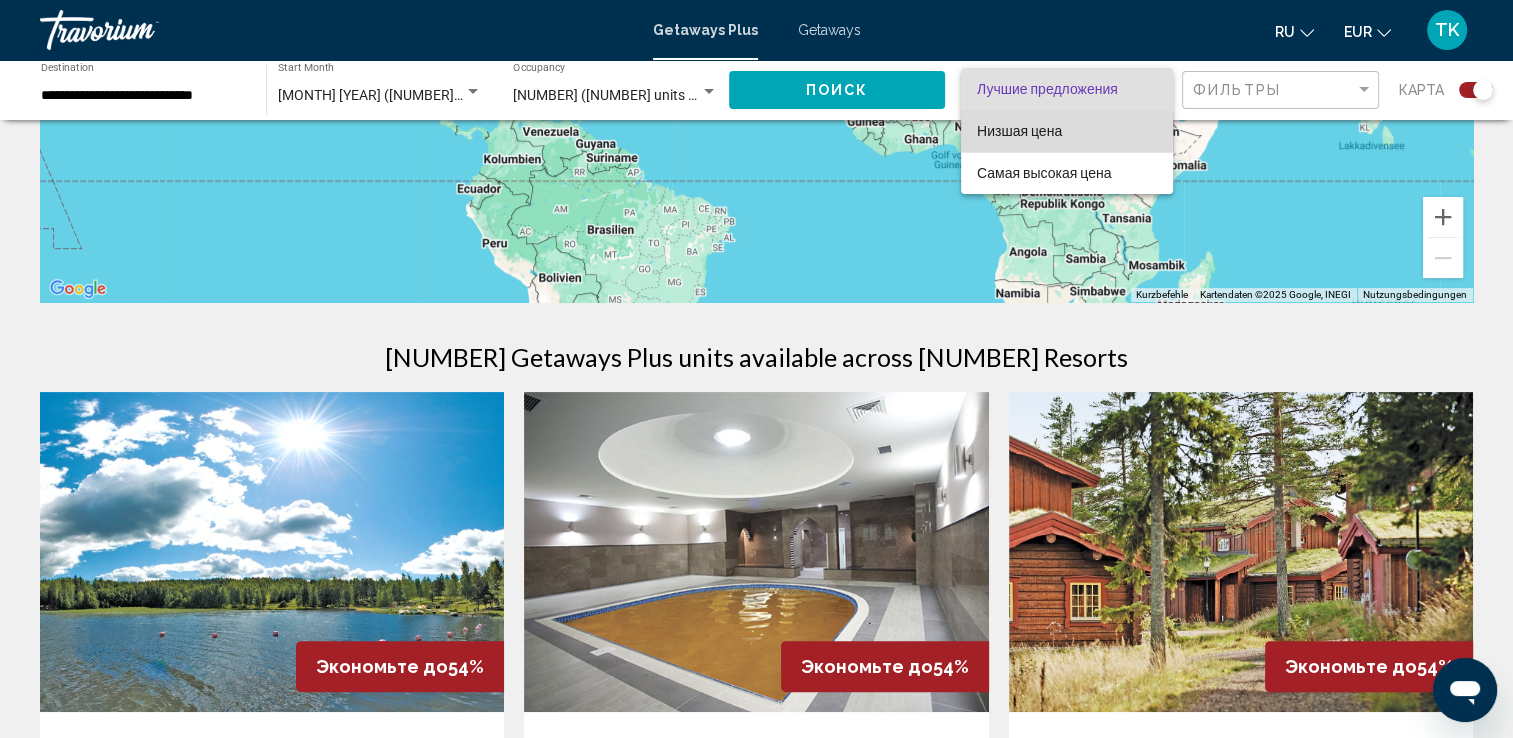click on "Низшая цена" at bounding box center [1019, 131] 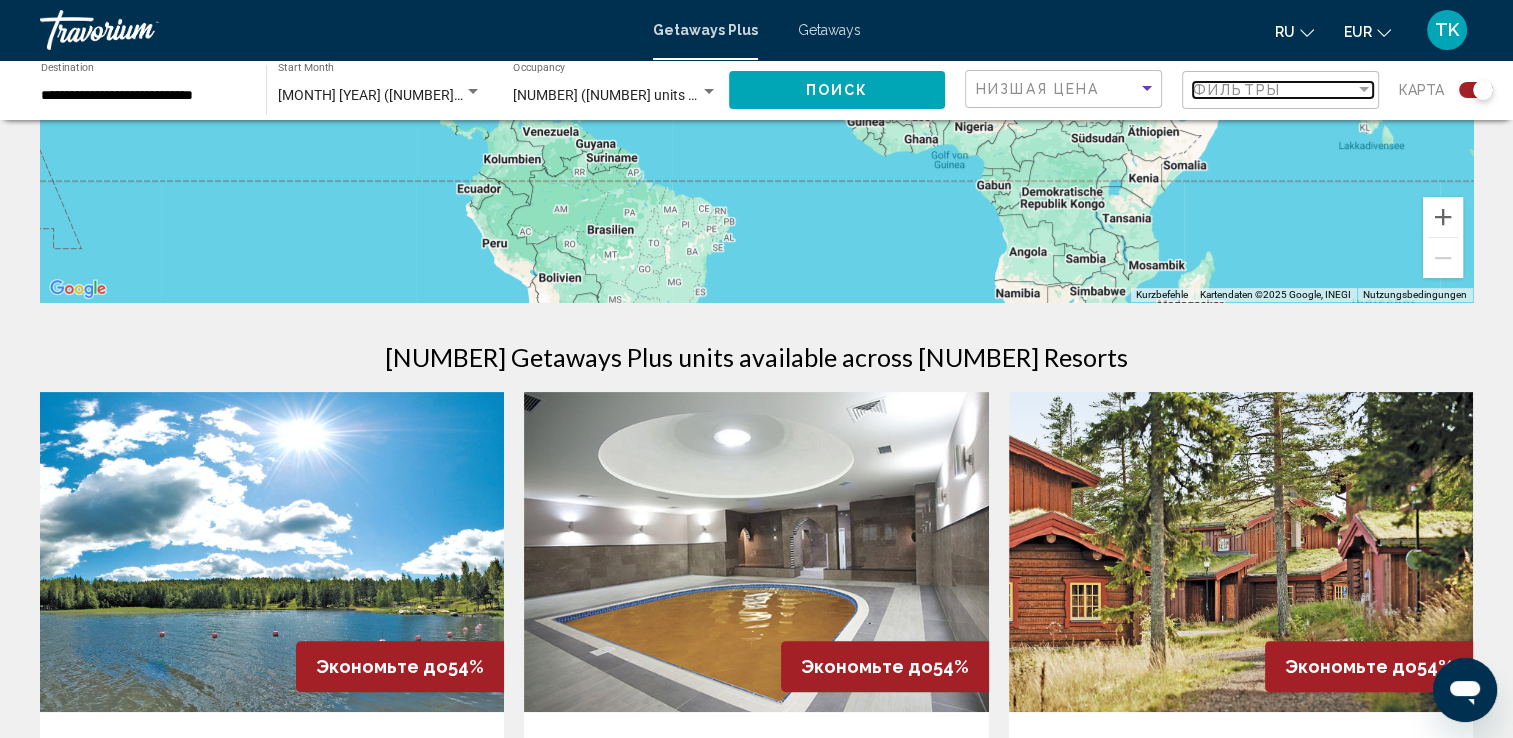click at bounding box center [1364, 90] 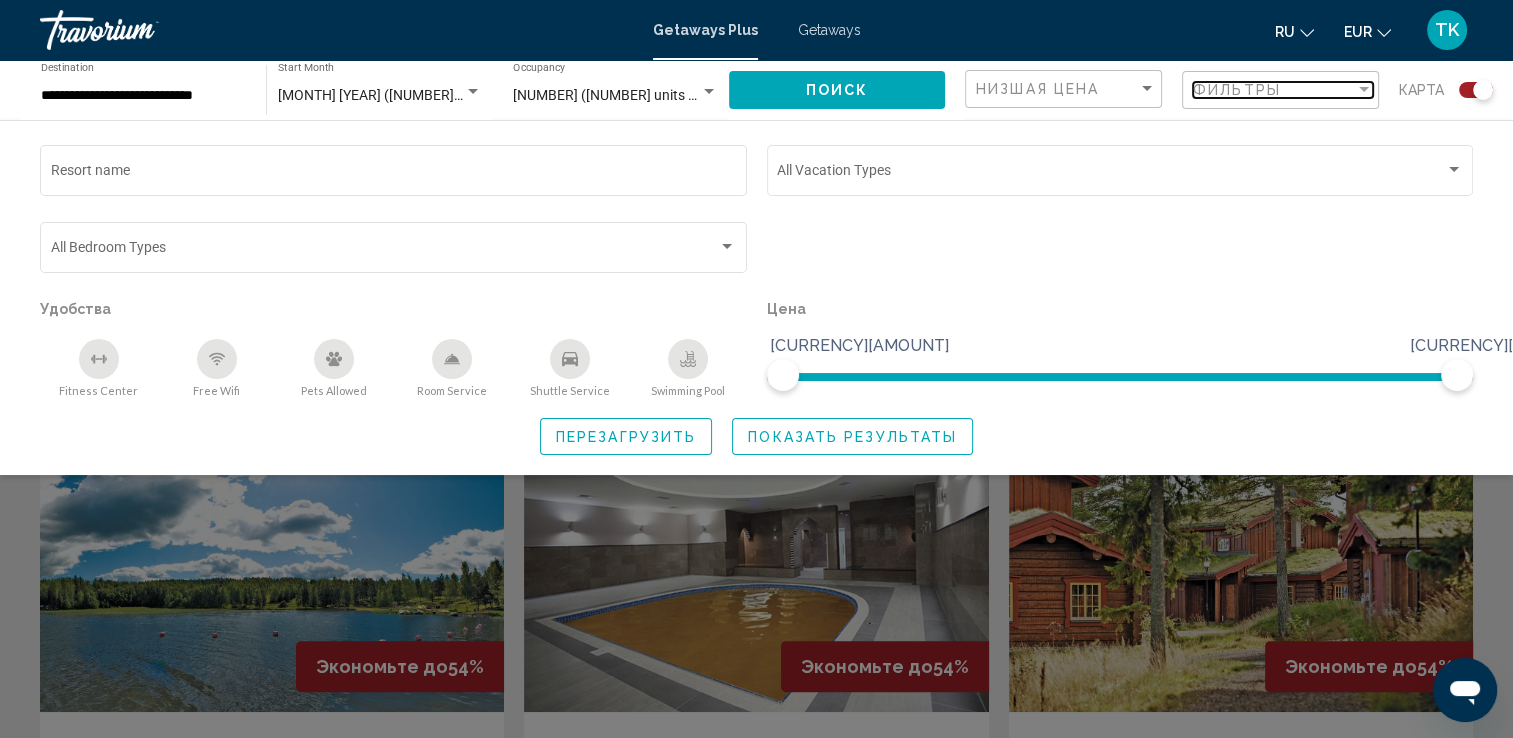 click at bounding box center [1364, 90] 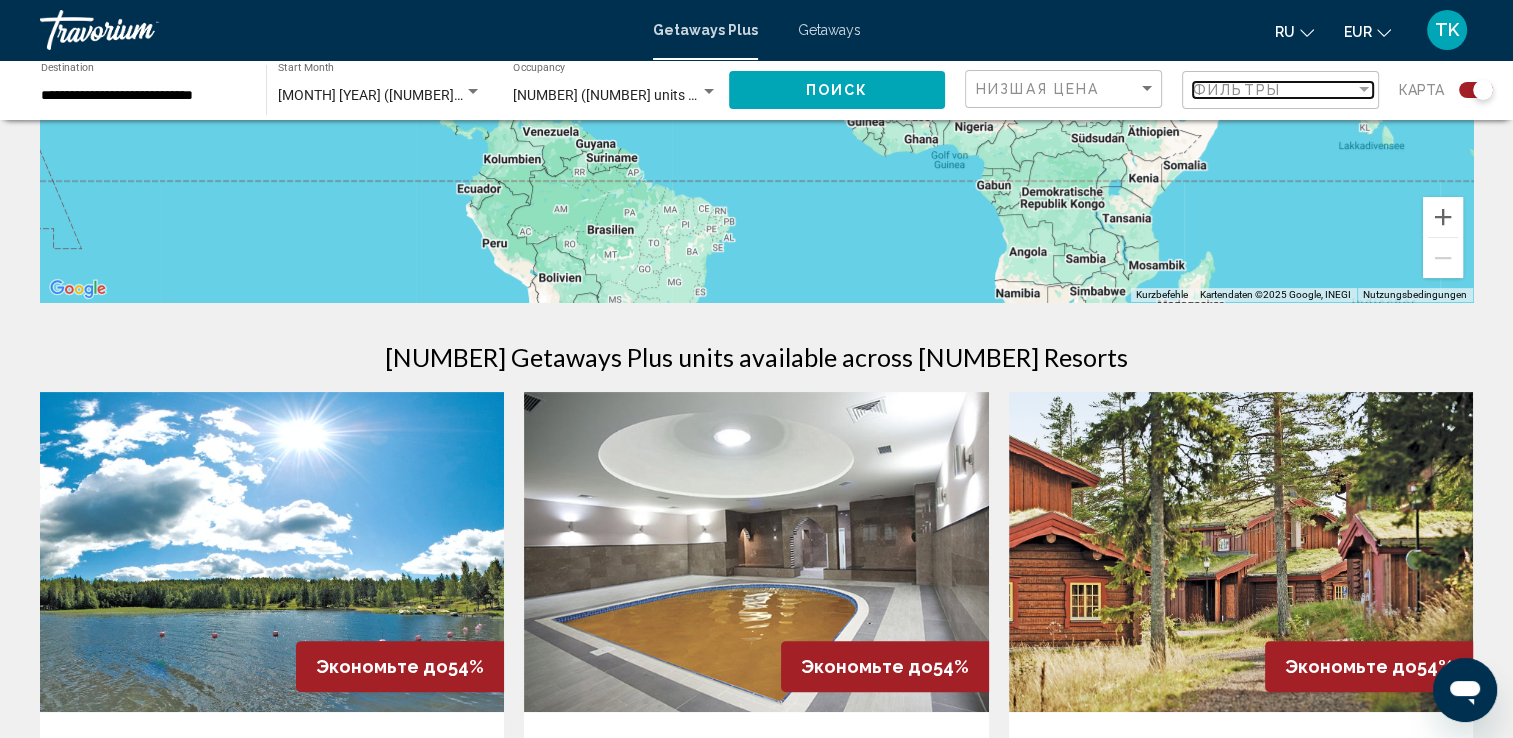 click at bounding box center (1364, 90) 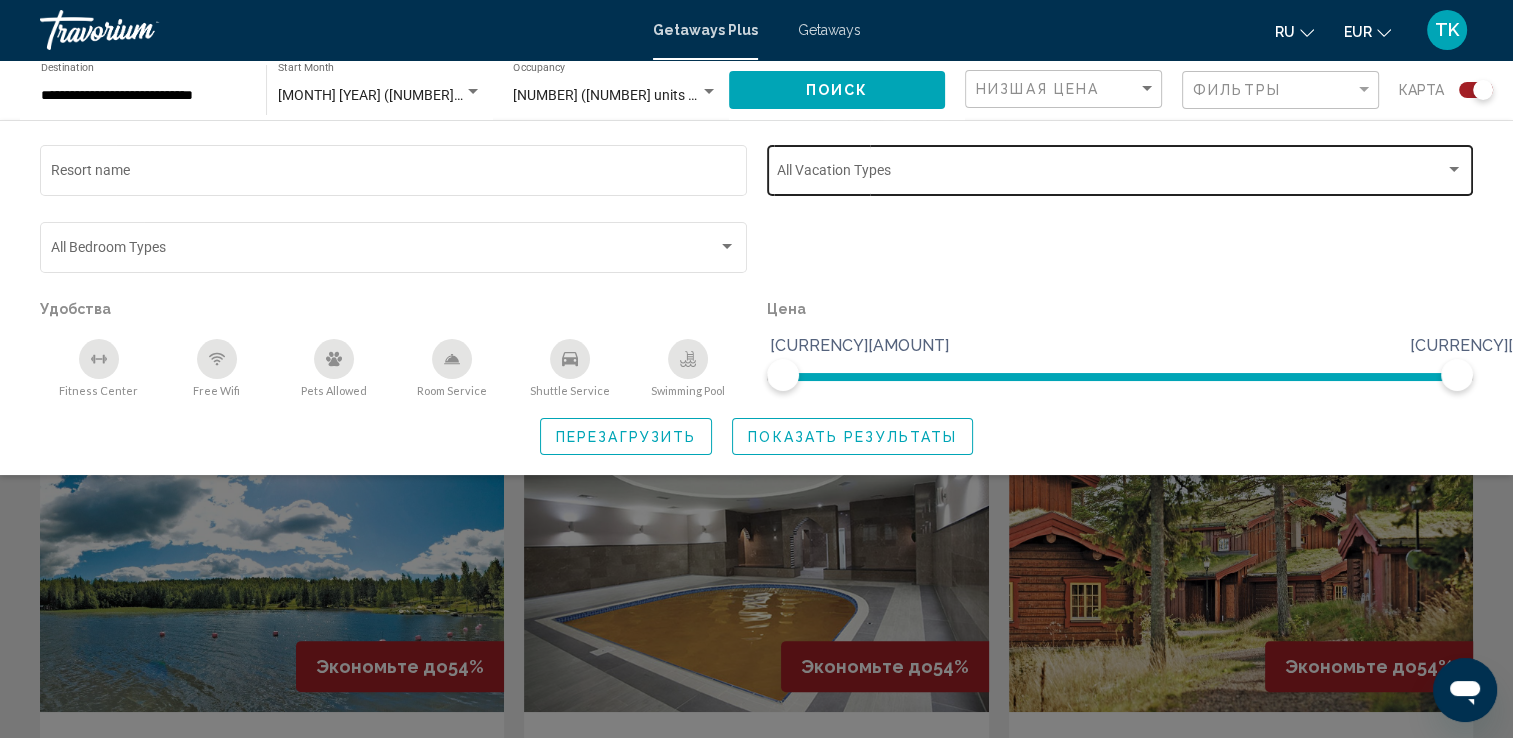 click at bounding box center [1454, 169] 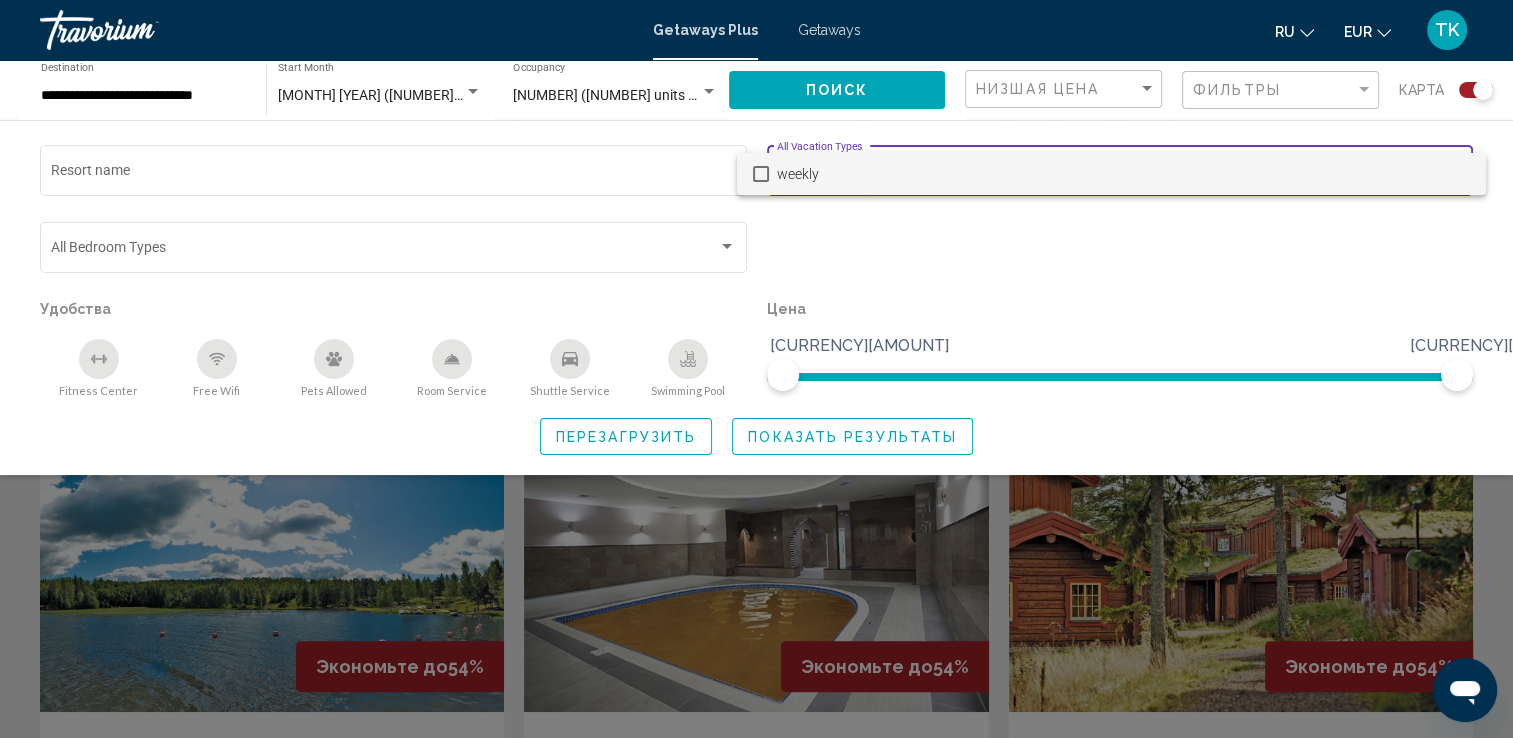 click on "weekly" at bounding box center [1123, 174] 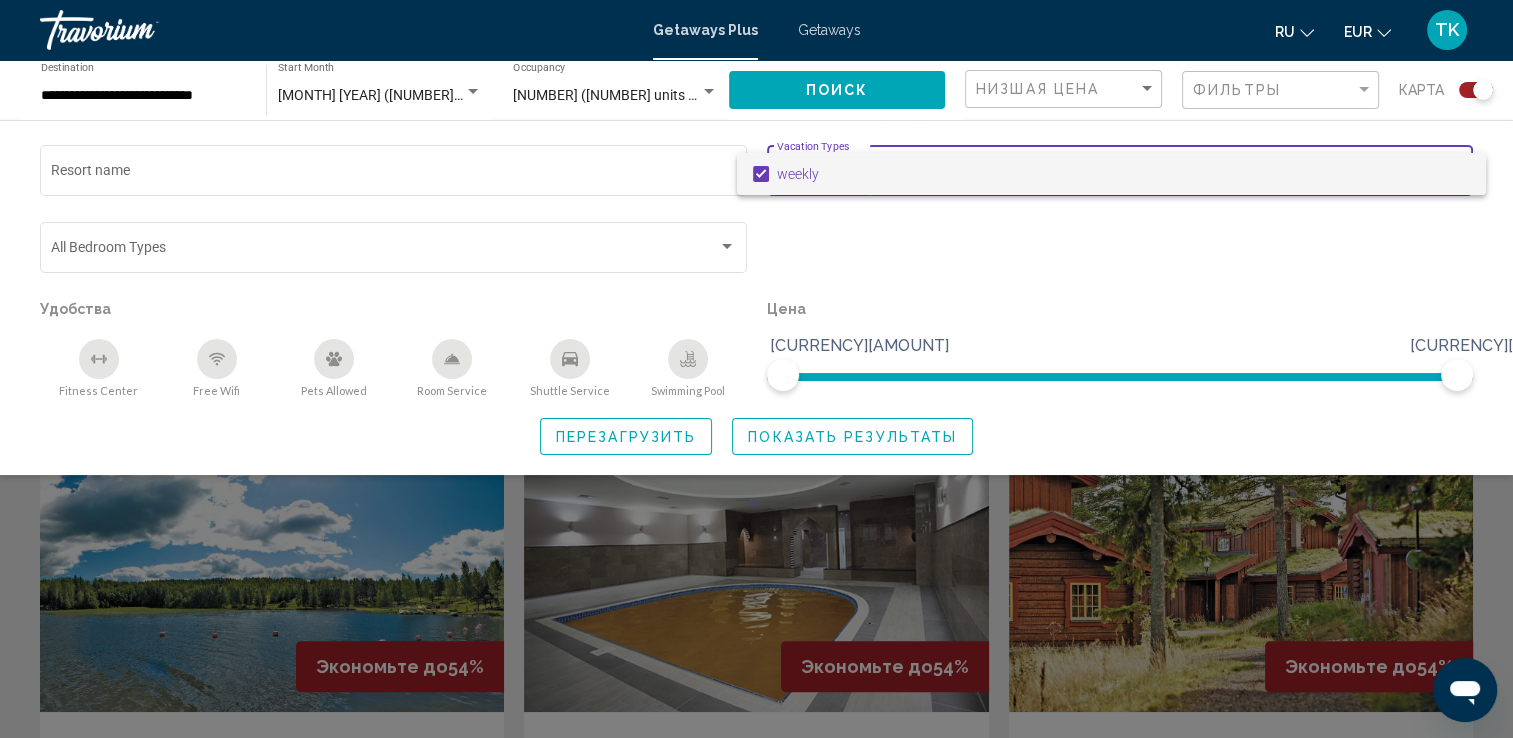 click at bounding box center (756, 369) 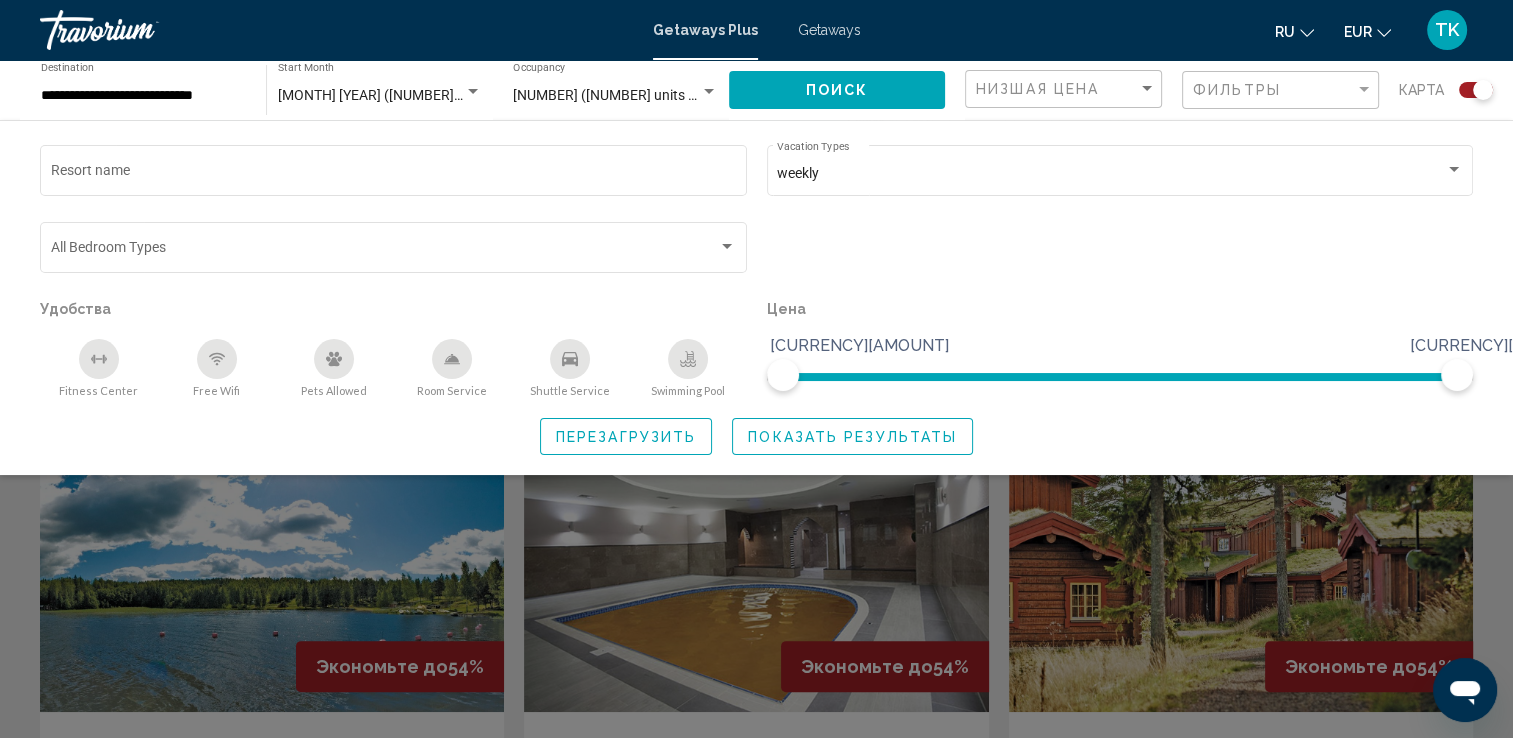 click 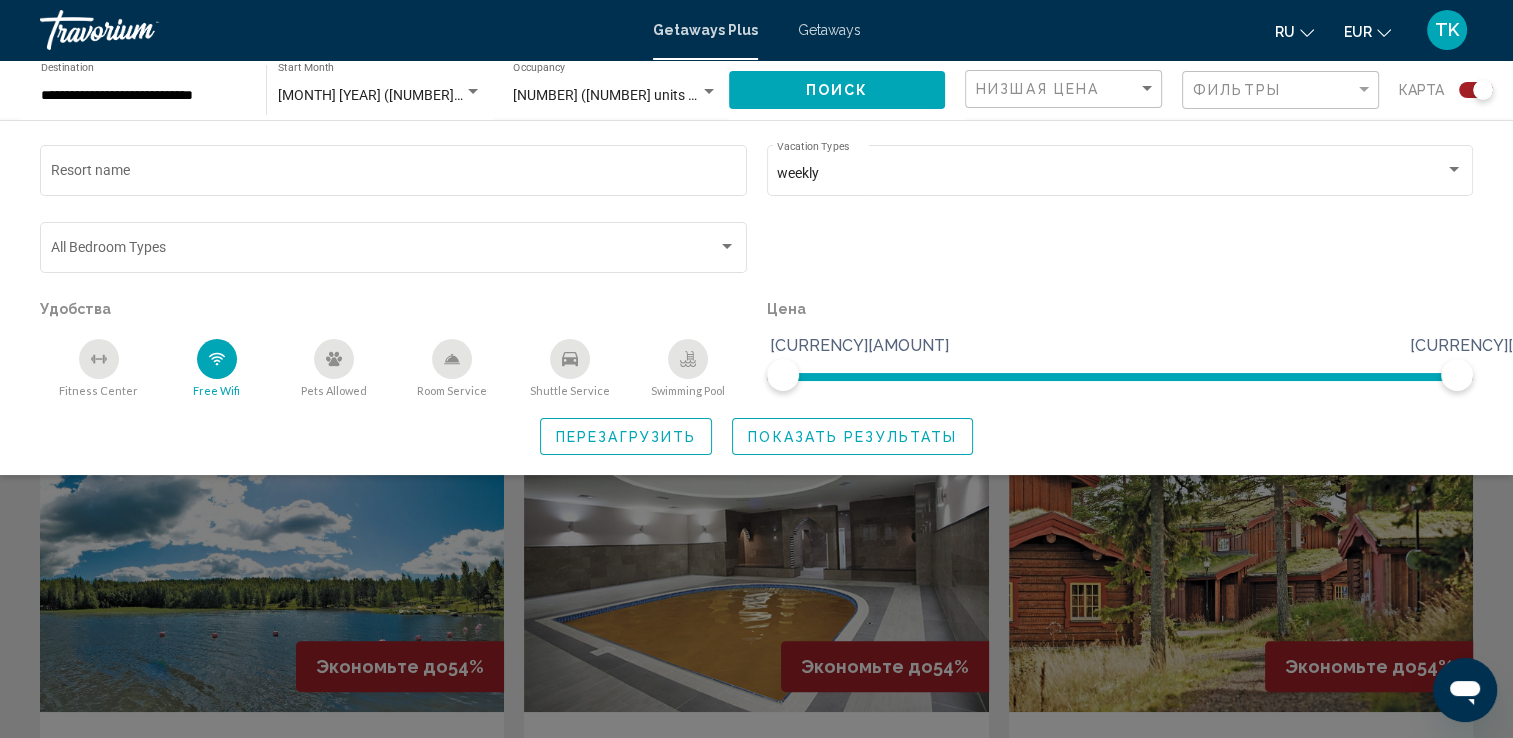 click 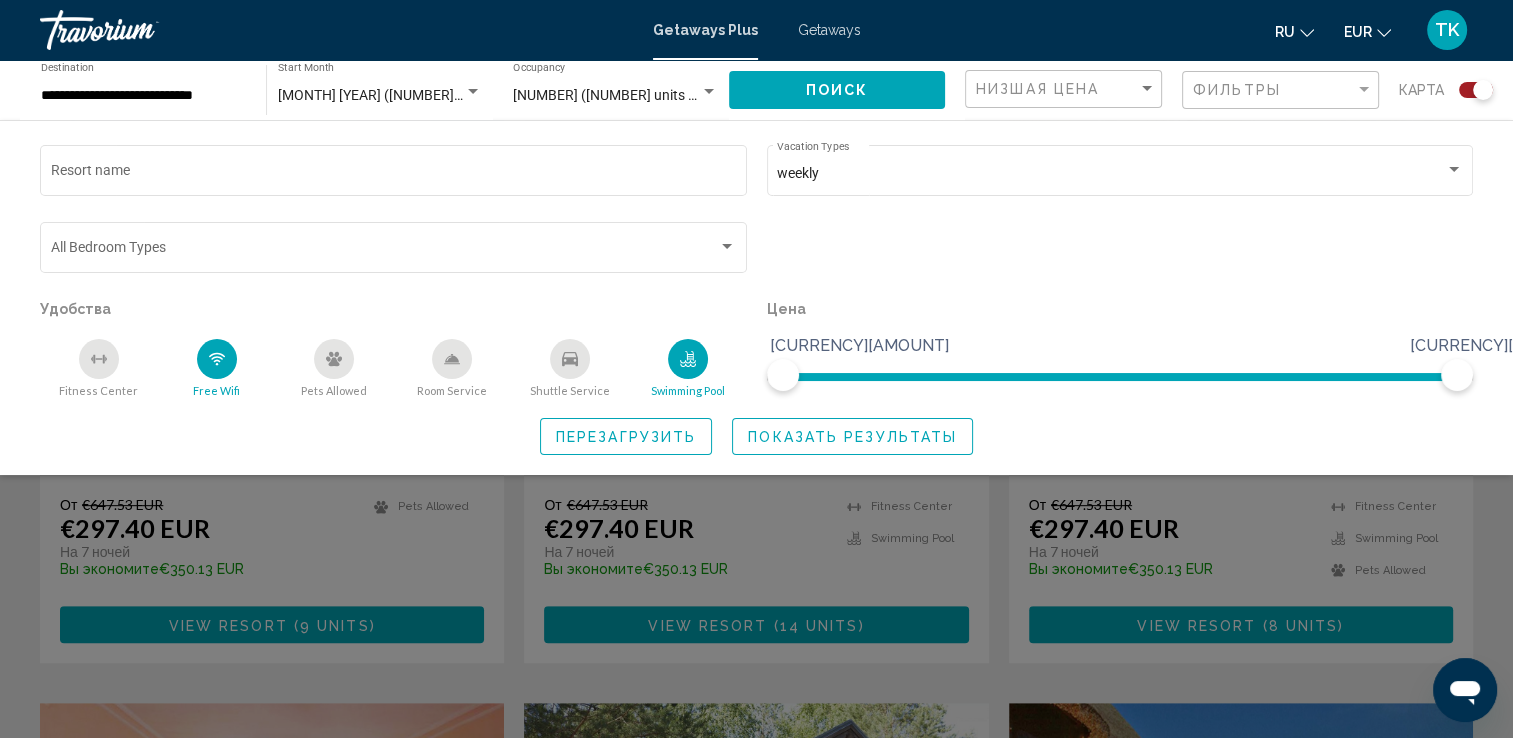 scroll, scrollTop: 838, scrollLeft: 0, axis: vertical 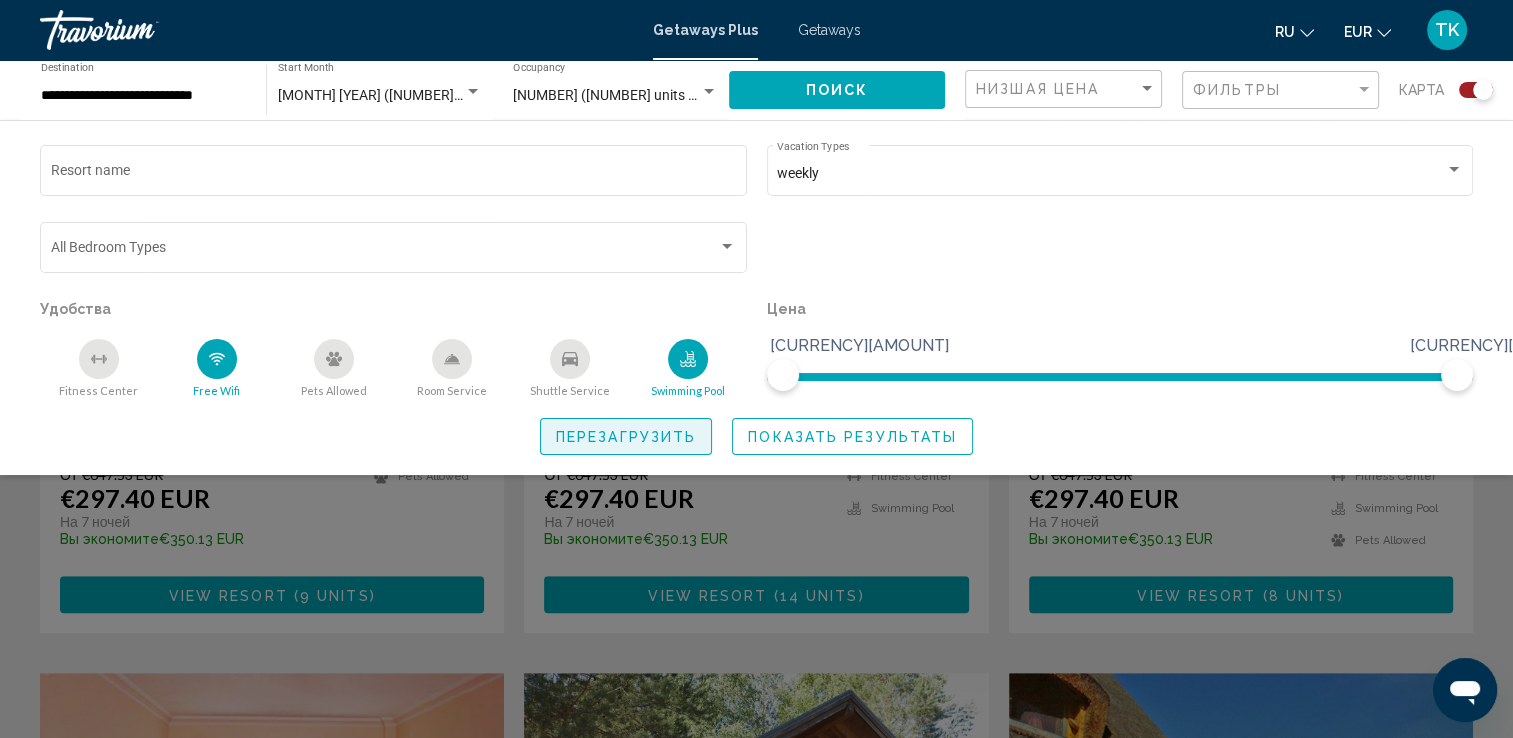 click on "Перезагрузить" 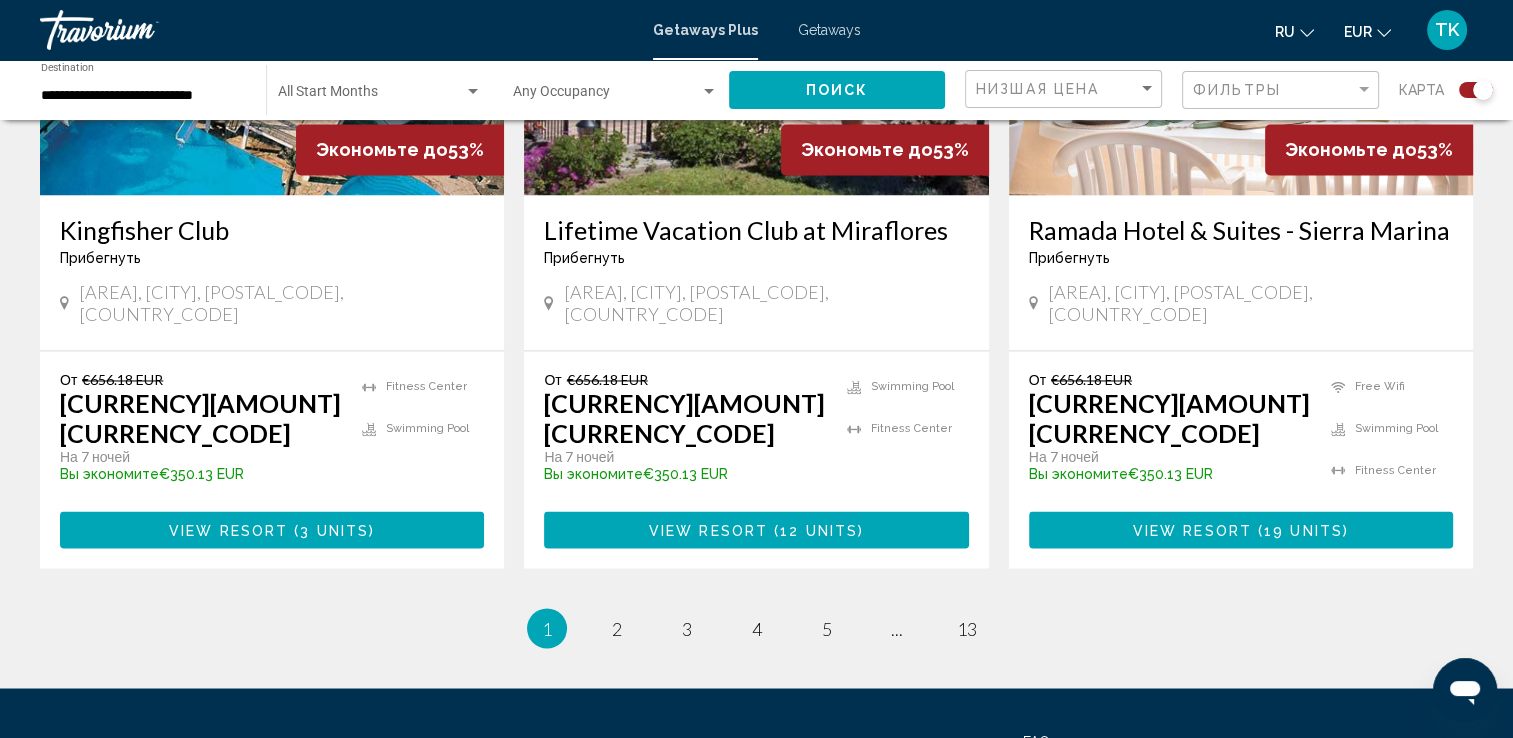 scroll, scrollTop: 3200, scrollLeft: 0, axis: vertical 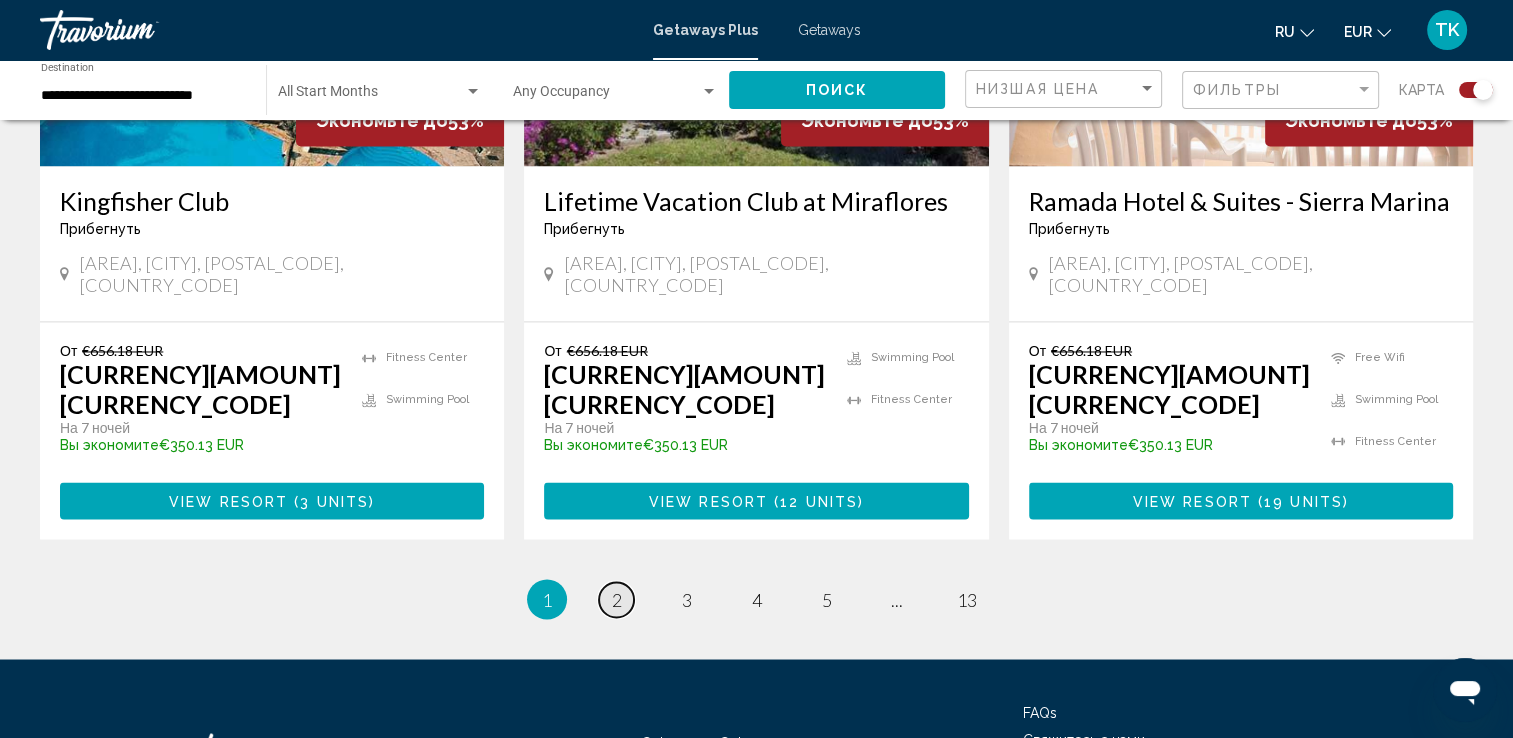 click on "2" at bounding box center (617, 599) 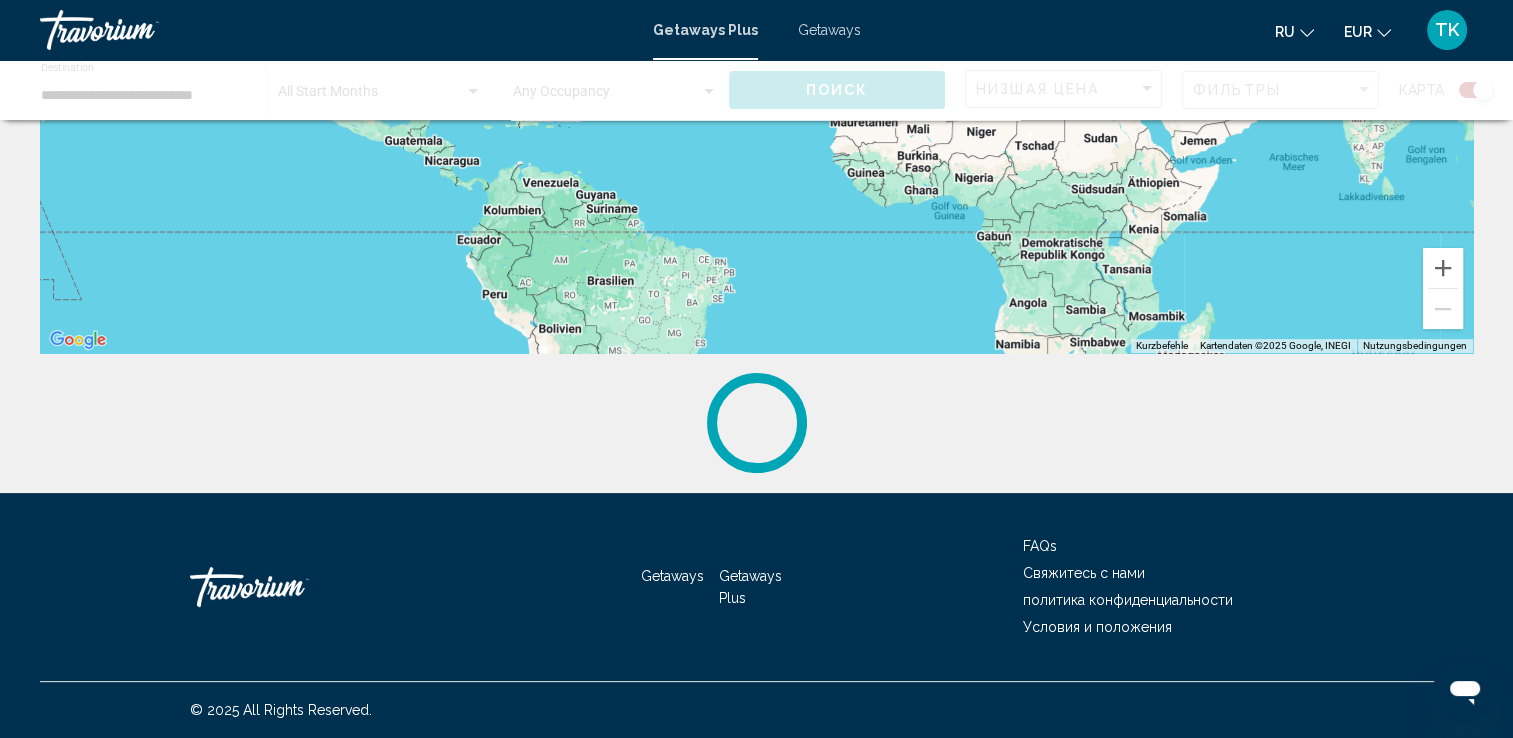 scroll, scrollTop: 0, scrollLeft: 0, axis: both 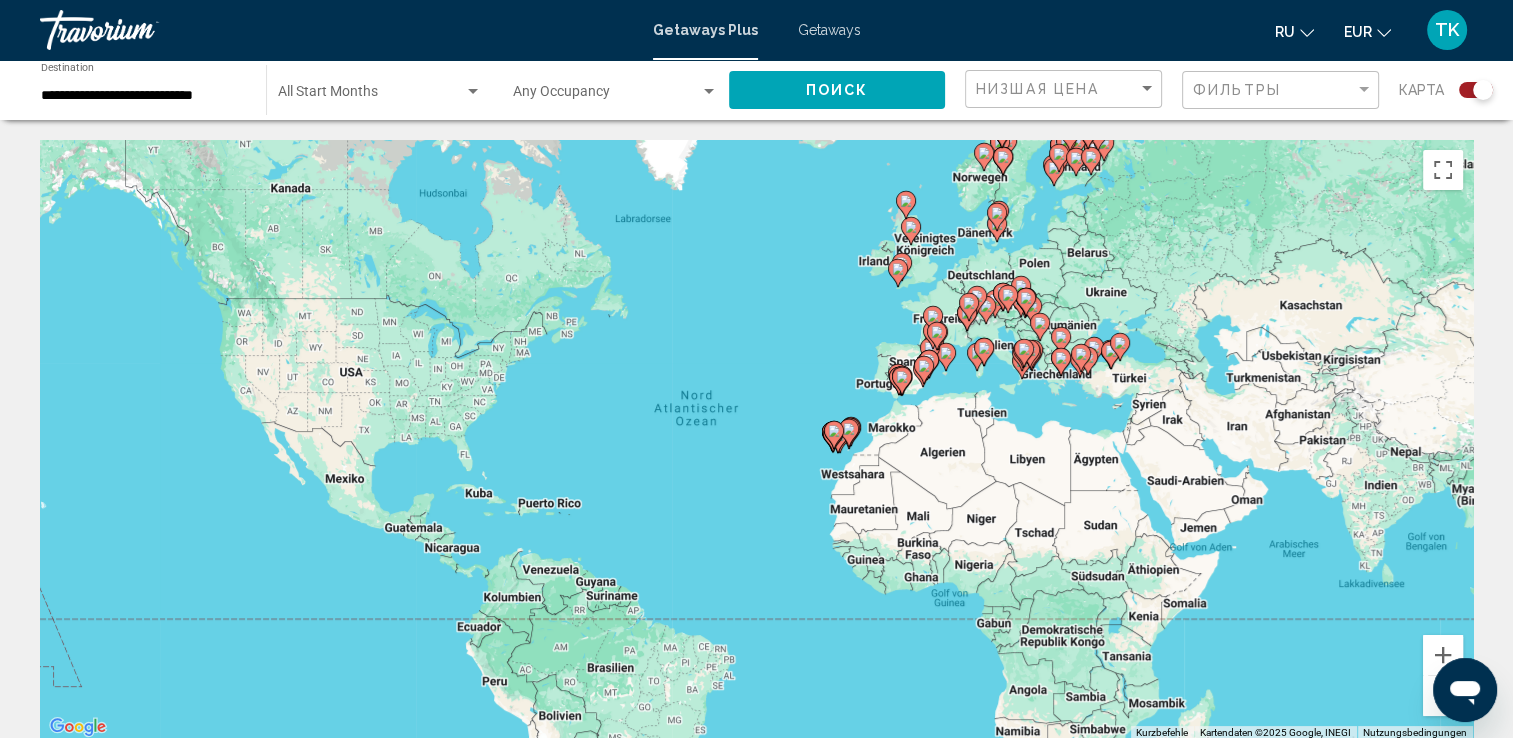click at bounding box center [473, 91] 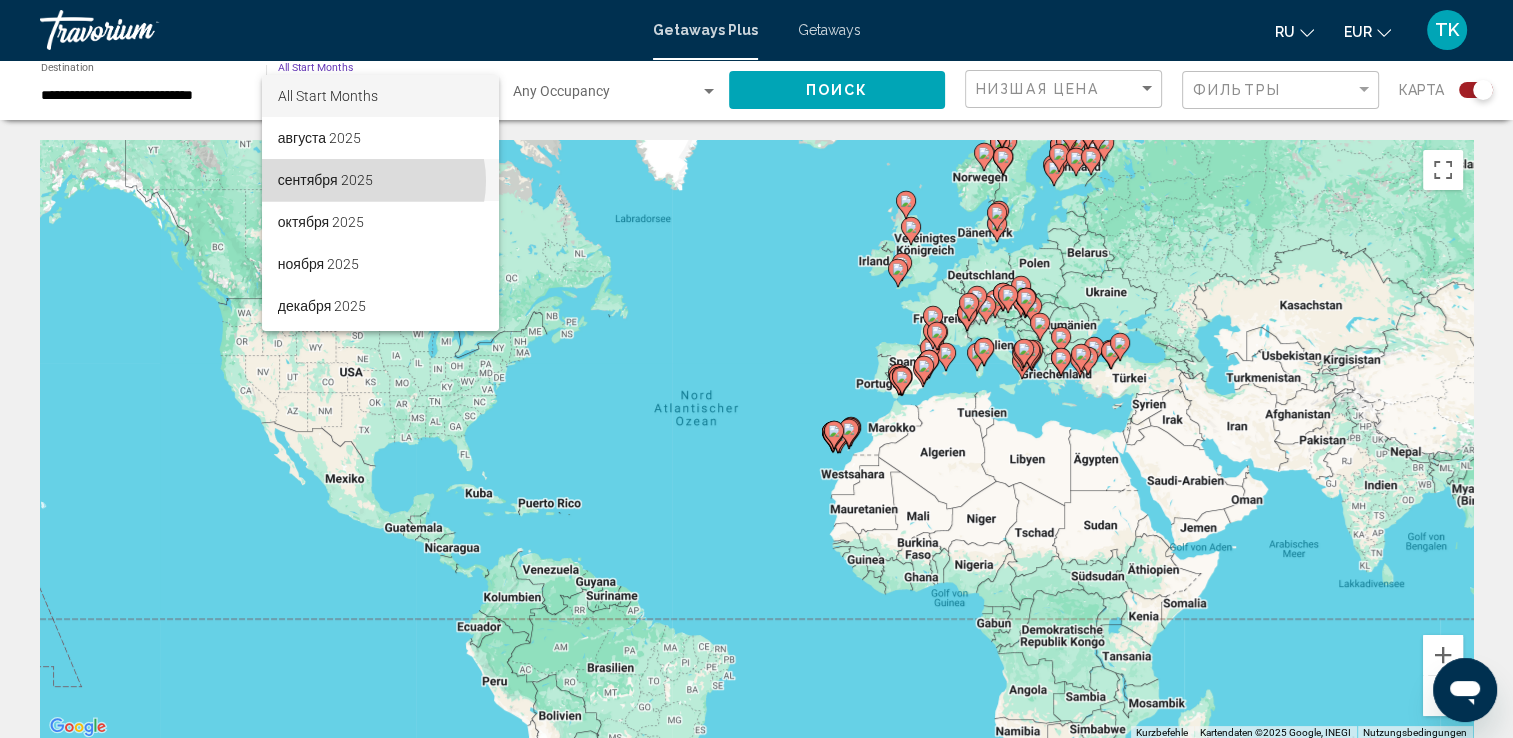 click on "сентября 2025" at bounding box center [380, 180] 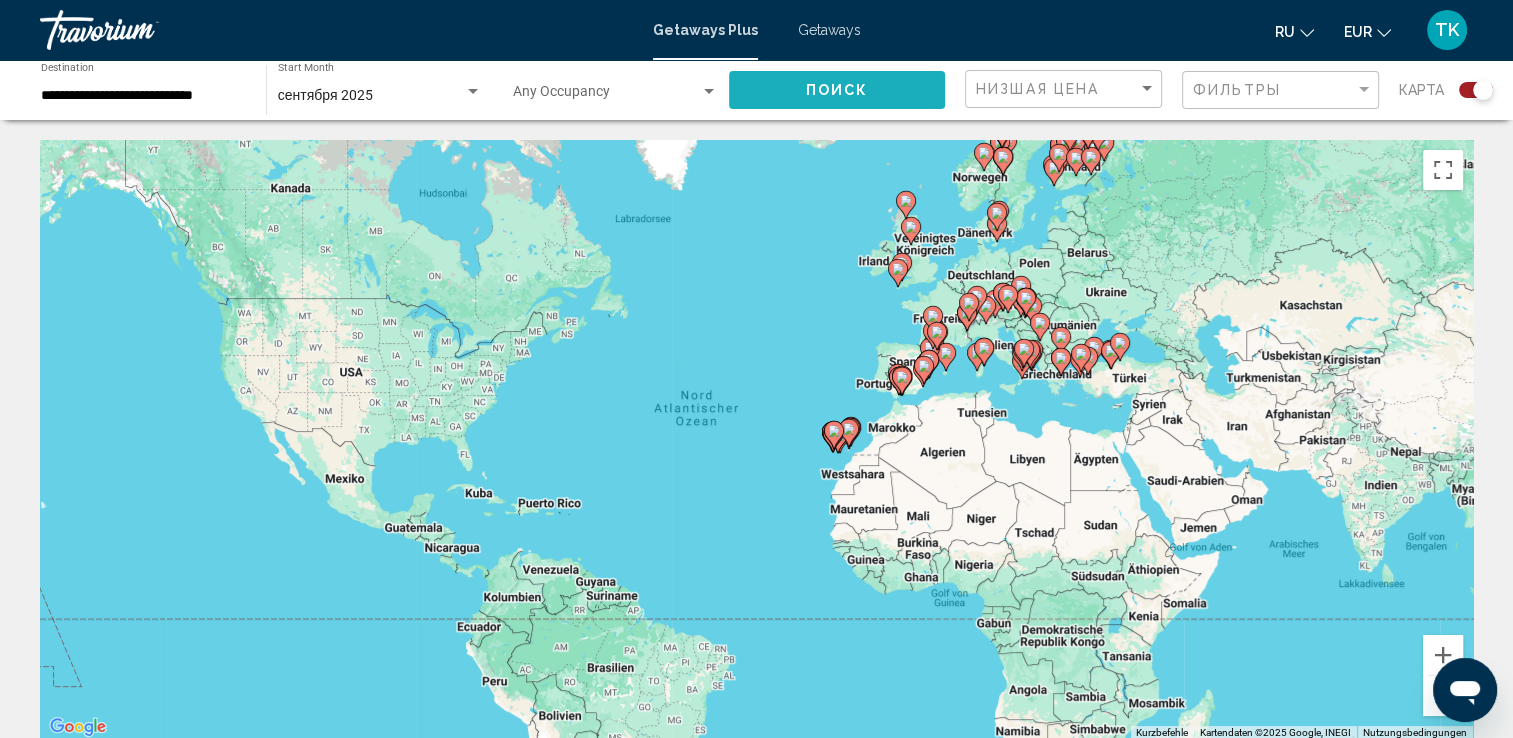 click on "Поиск" 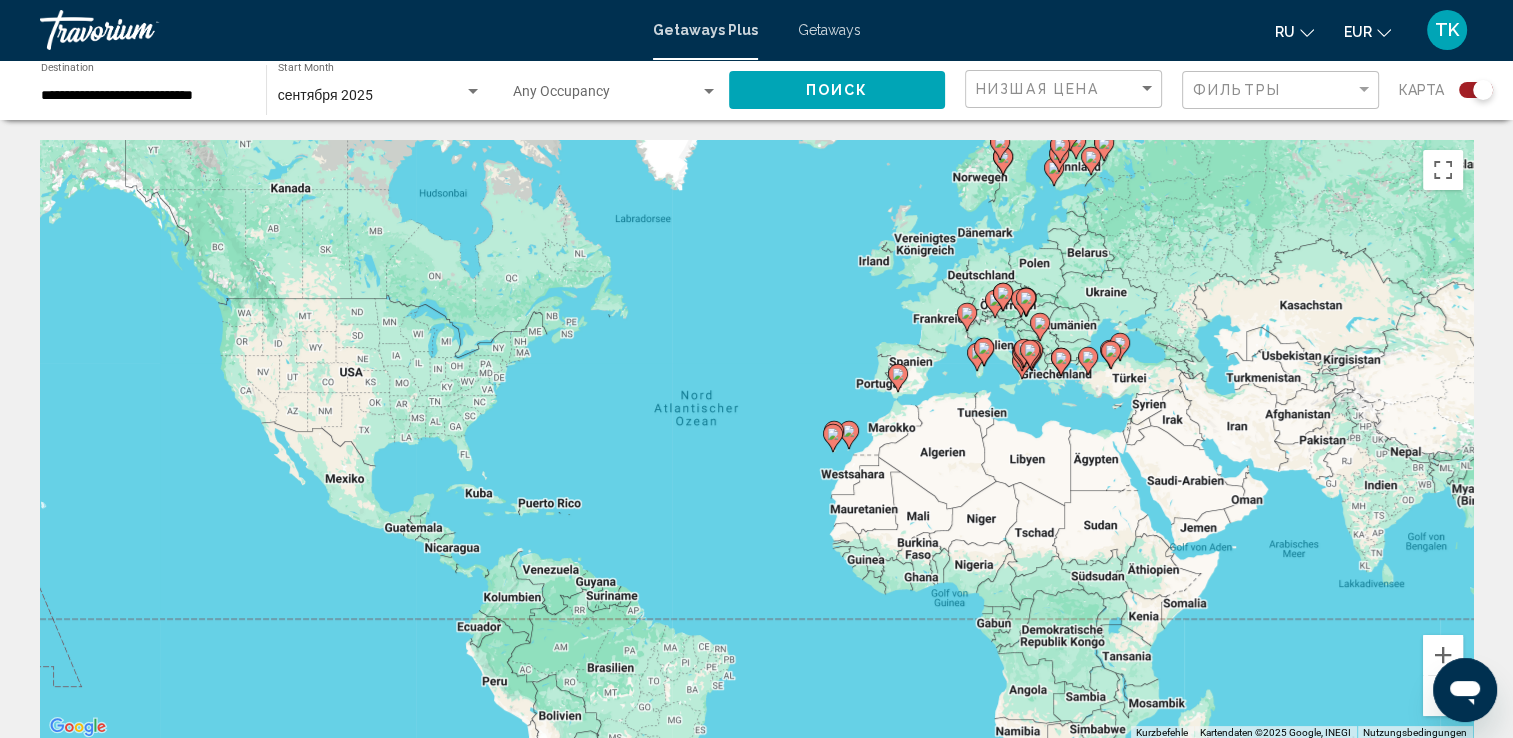 click at bounding box center [709, 91] 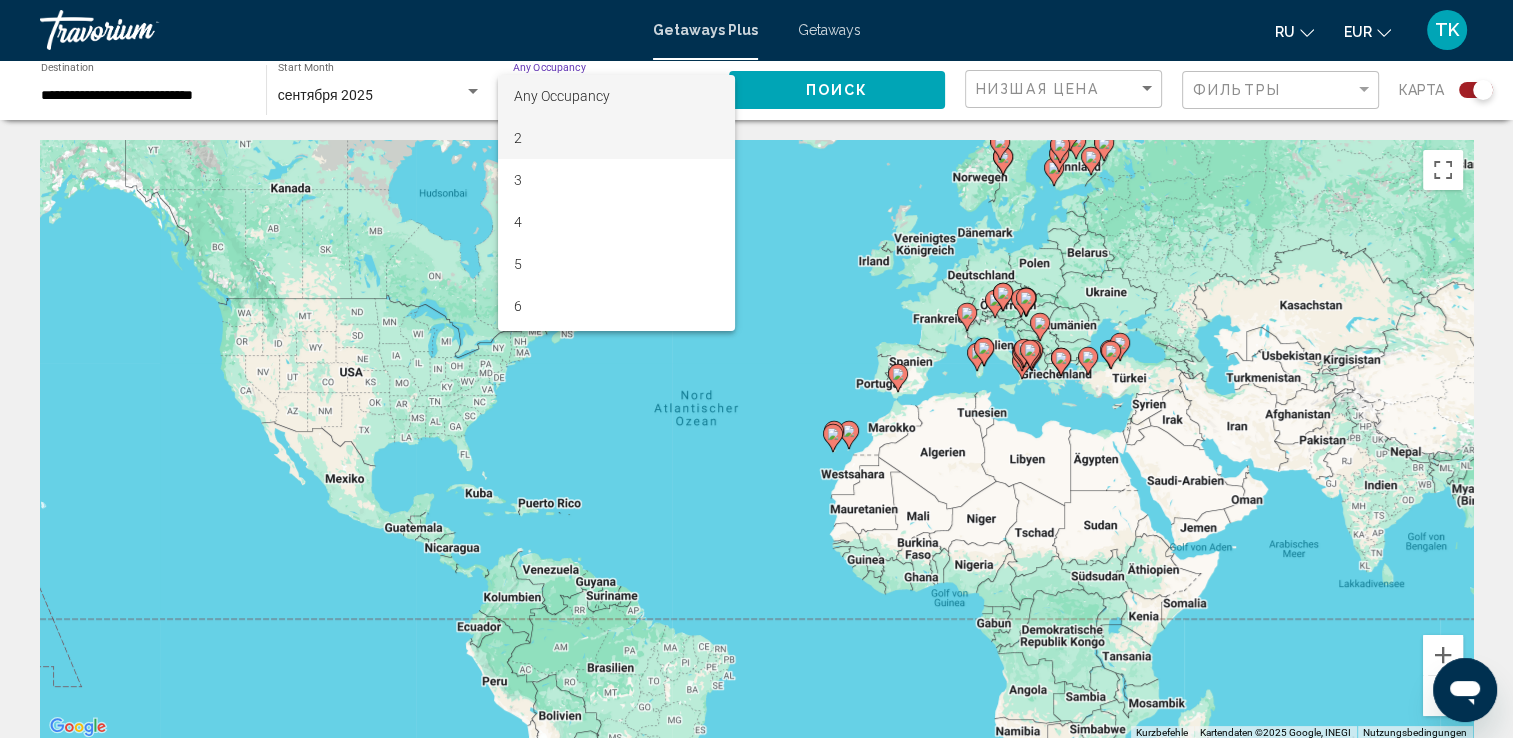 click on "2" at bounding box center [617, 138] 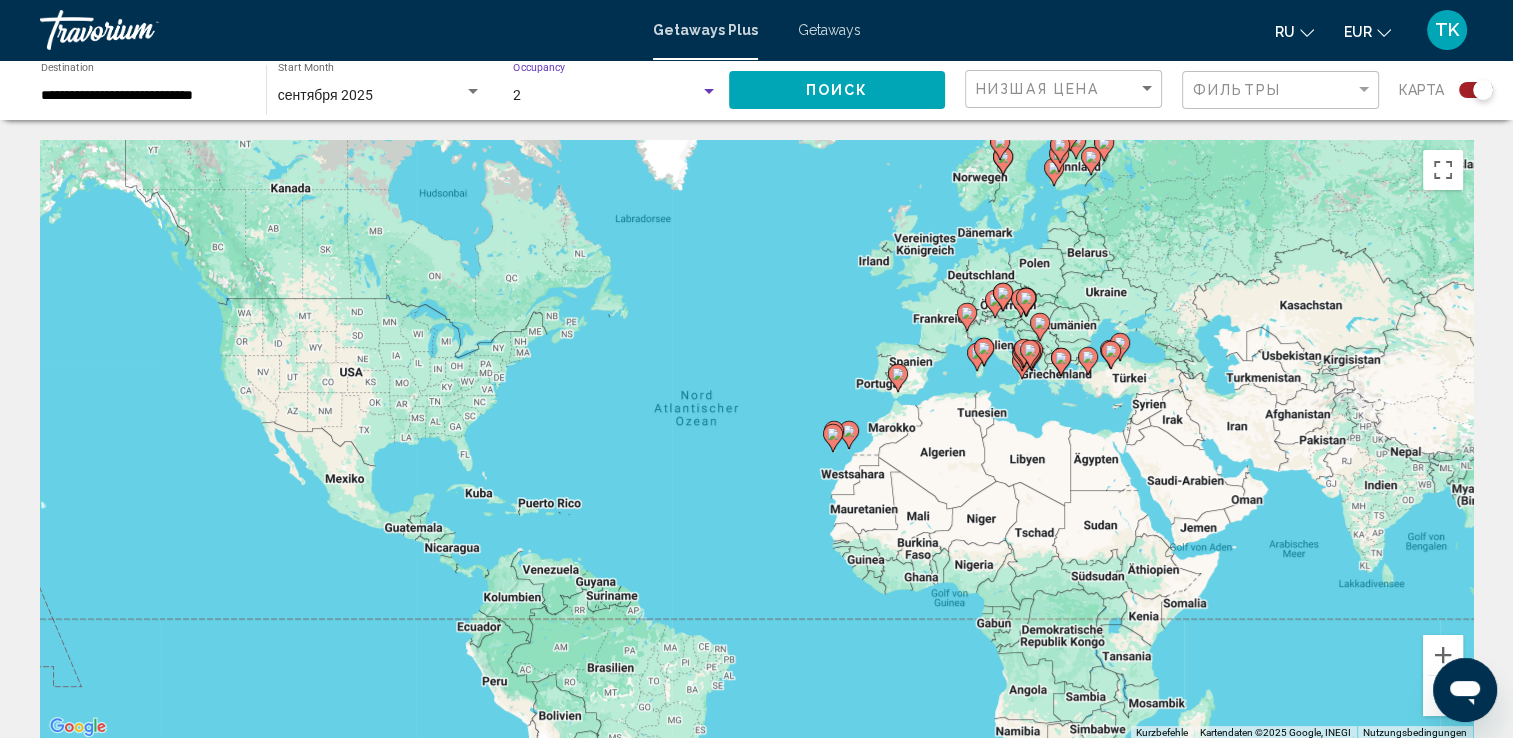 click on "Поиск" 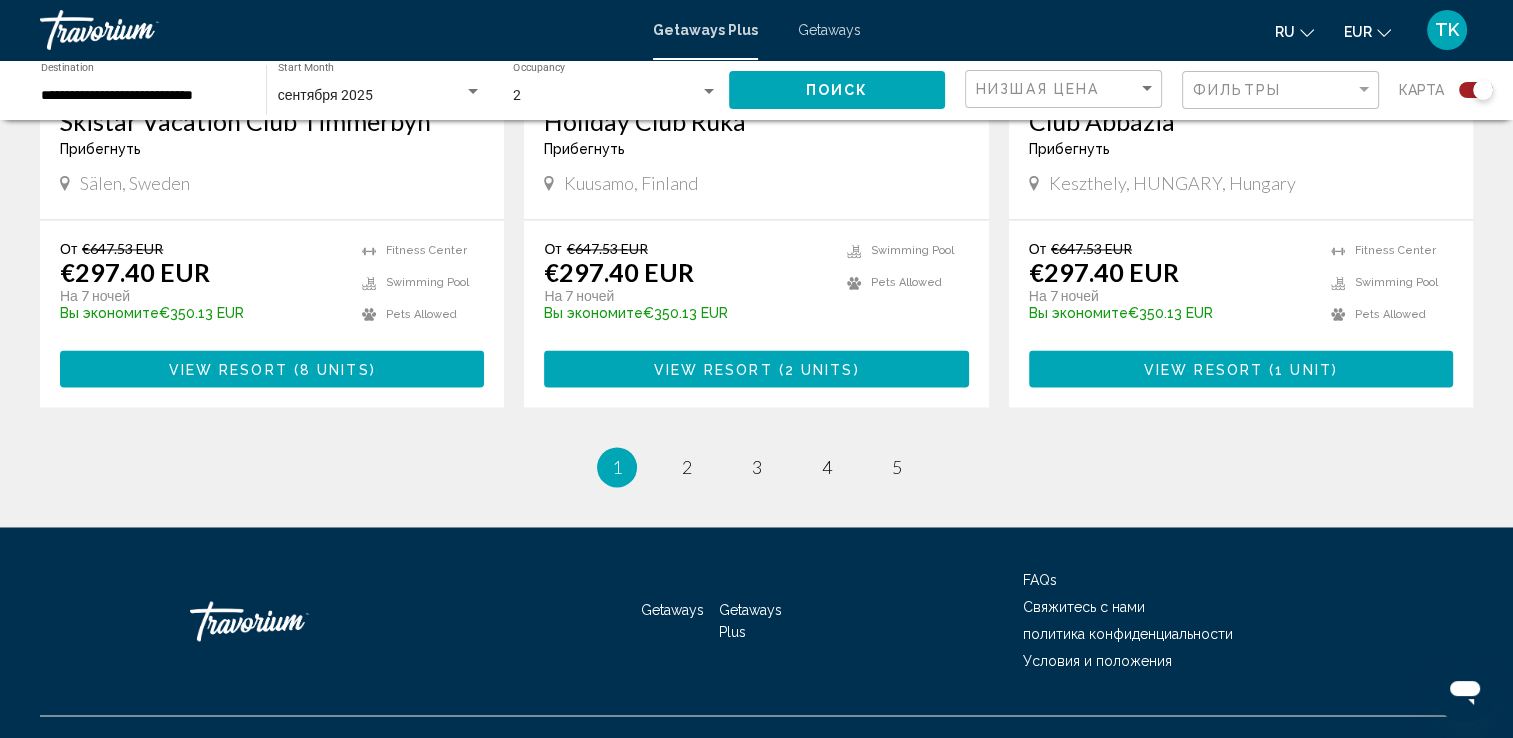 scroll, scrollTop: 3138, scrollLeft: 0, axis: vertical 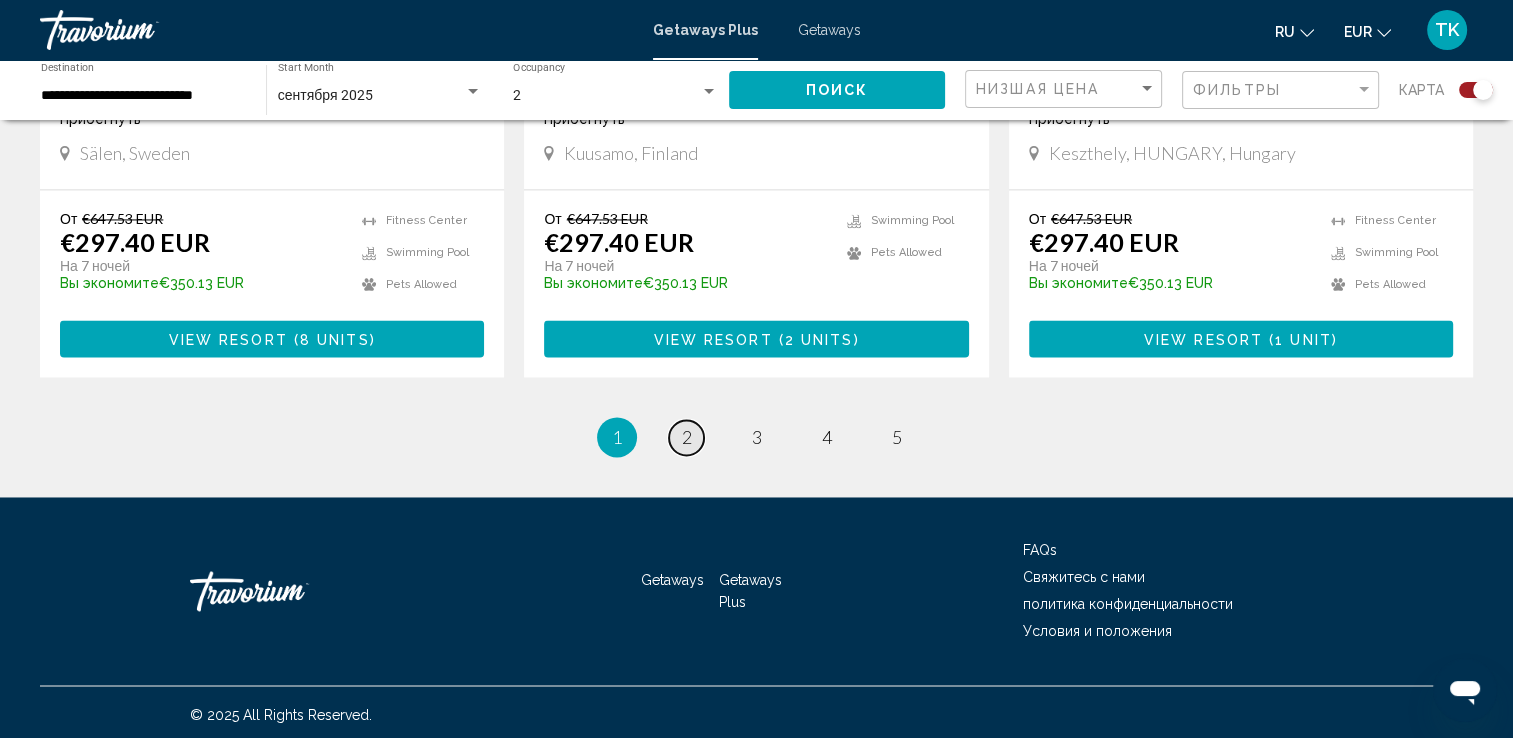 click on "2" at bounding box center (687, 437) 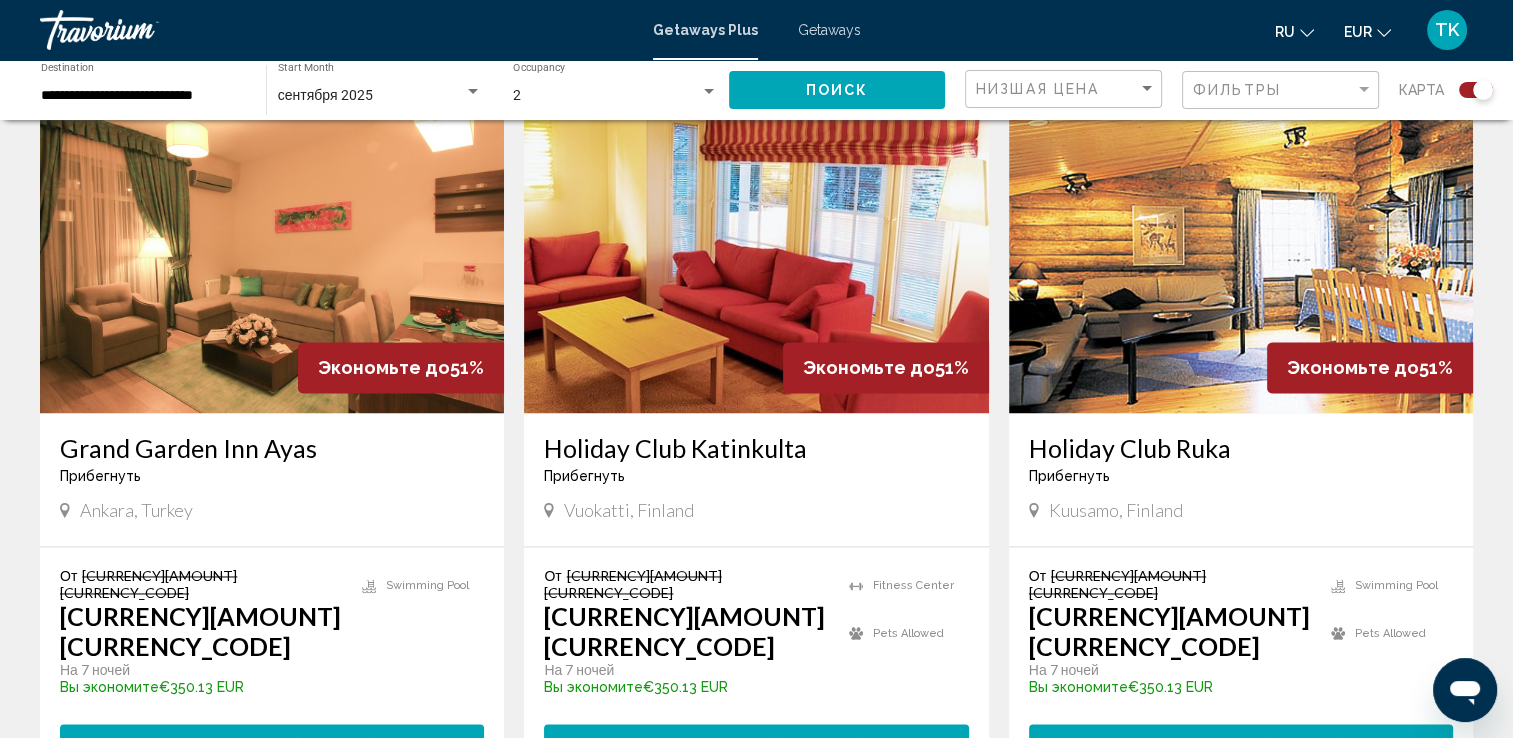 scroll, scrollTop: 3138, scrollLeft: 0, axis: vertical 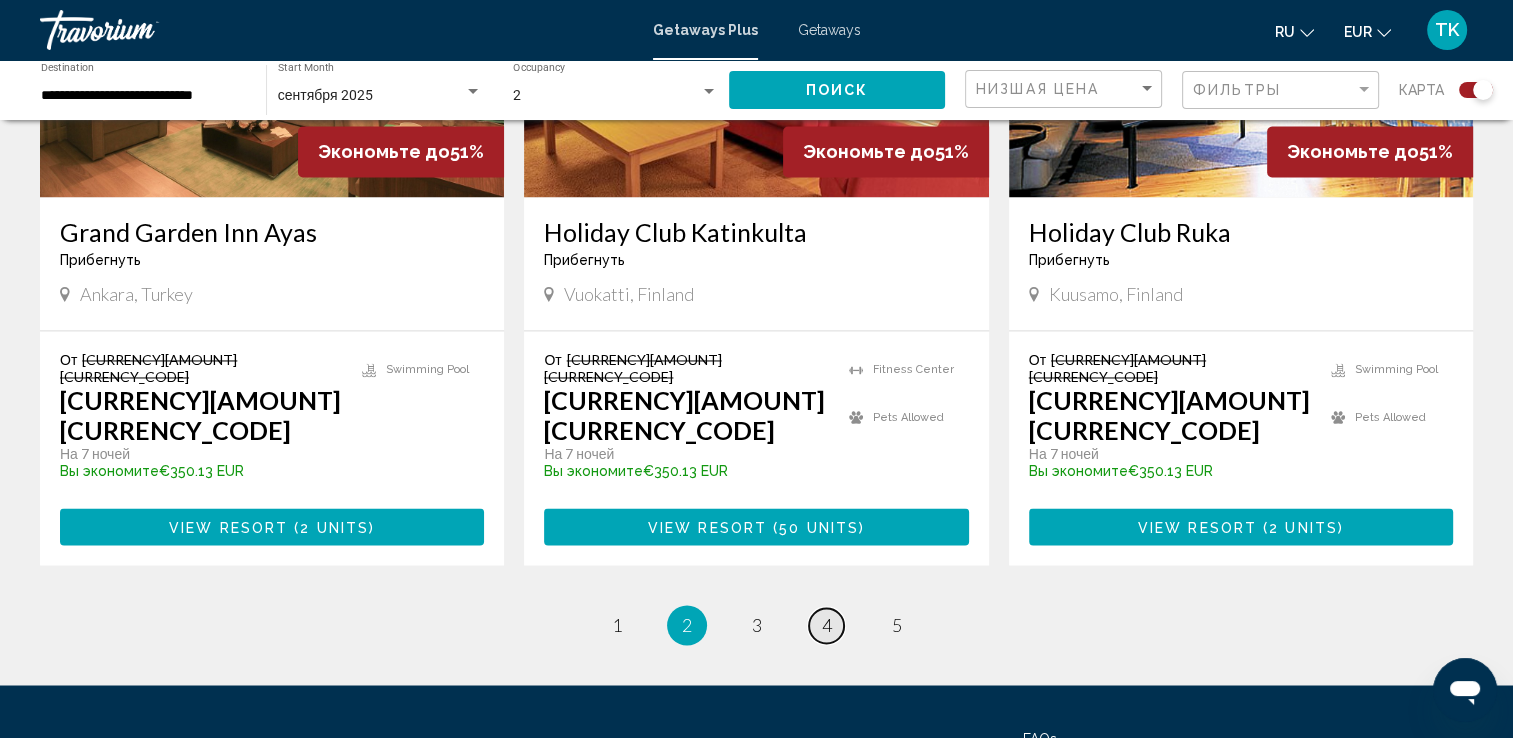 click on "4" at bounding box center (827, 625) 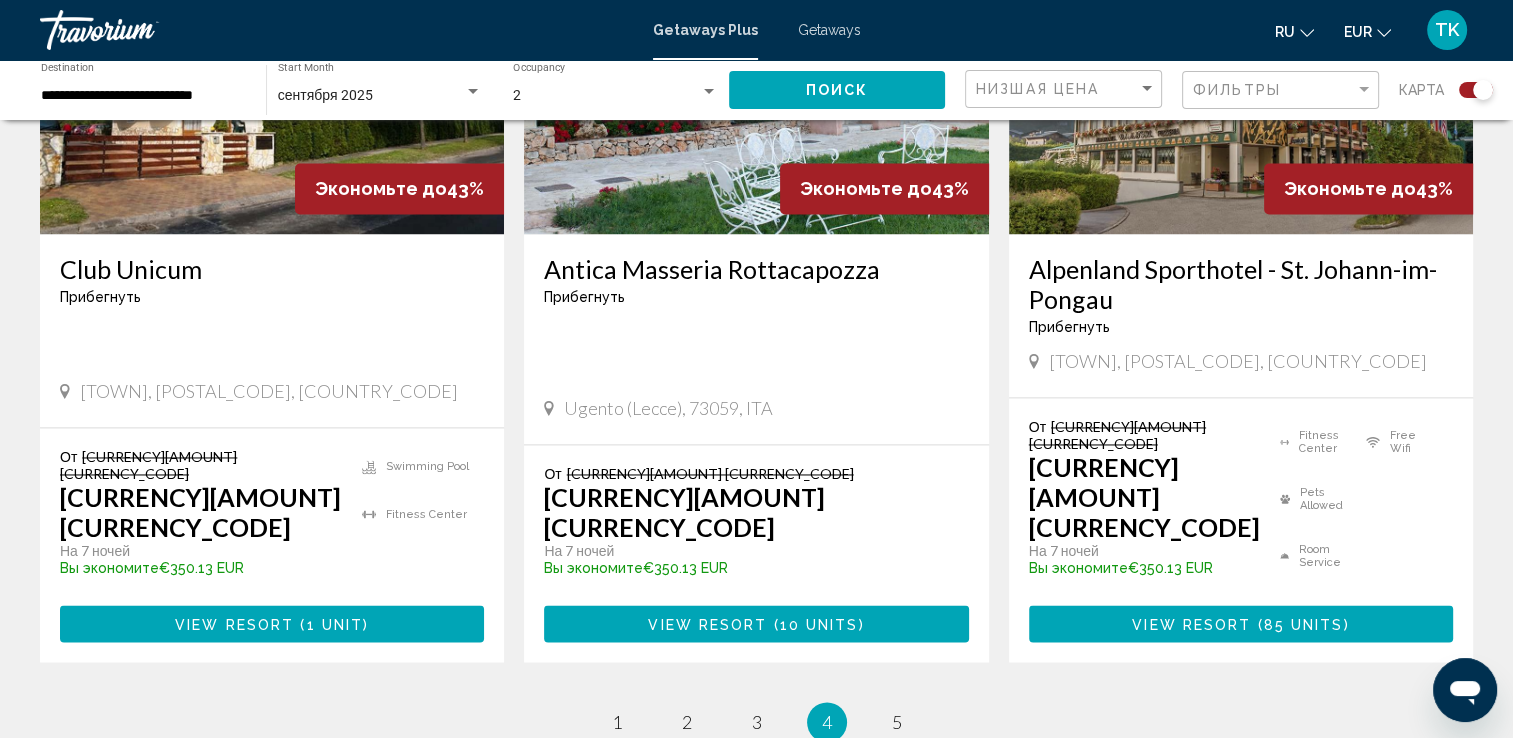 scroll, scrollTop: 3184, scrollLeft: 0, axis: vertical 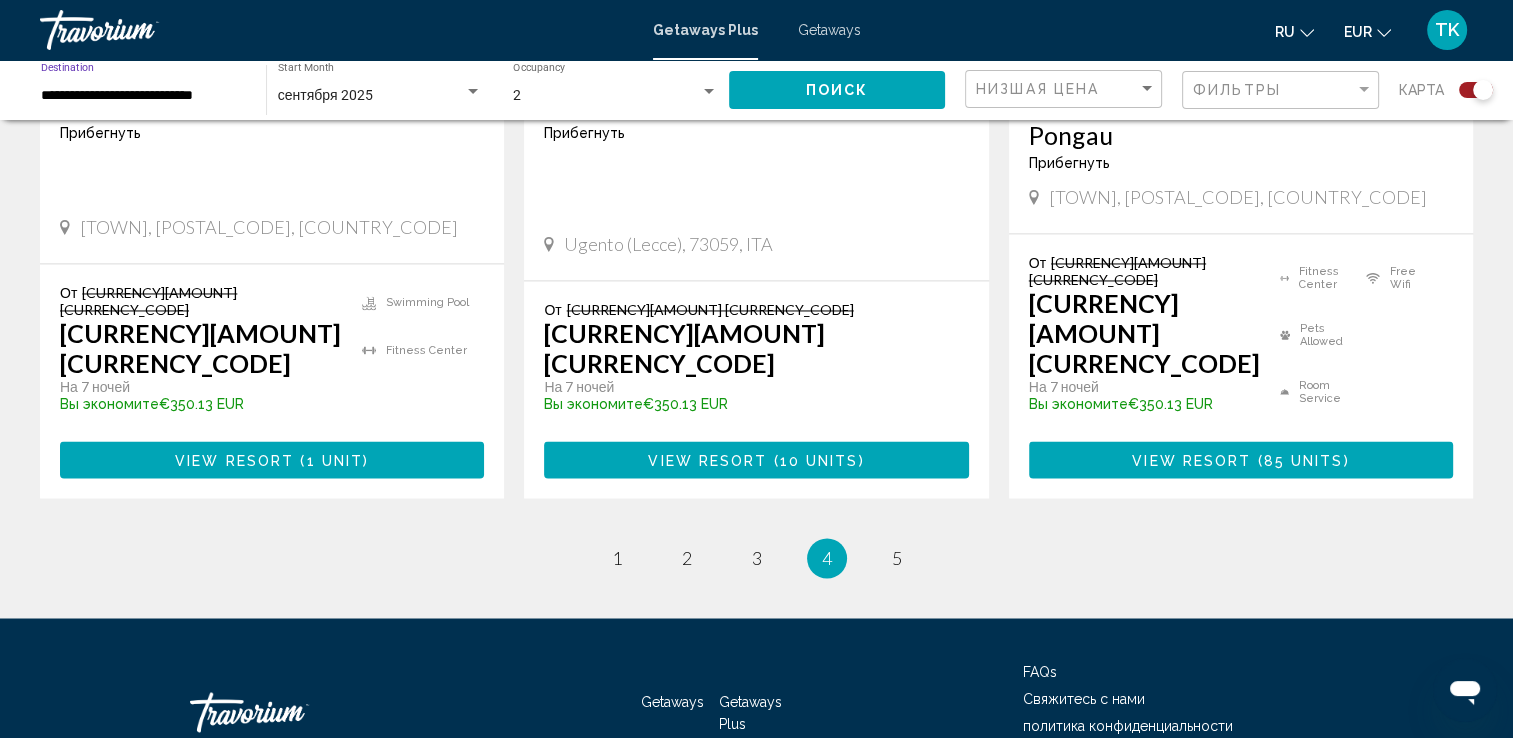 click on "**********" at bounding box center [143, 96] 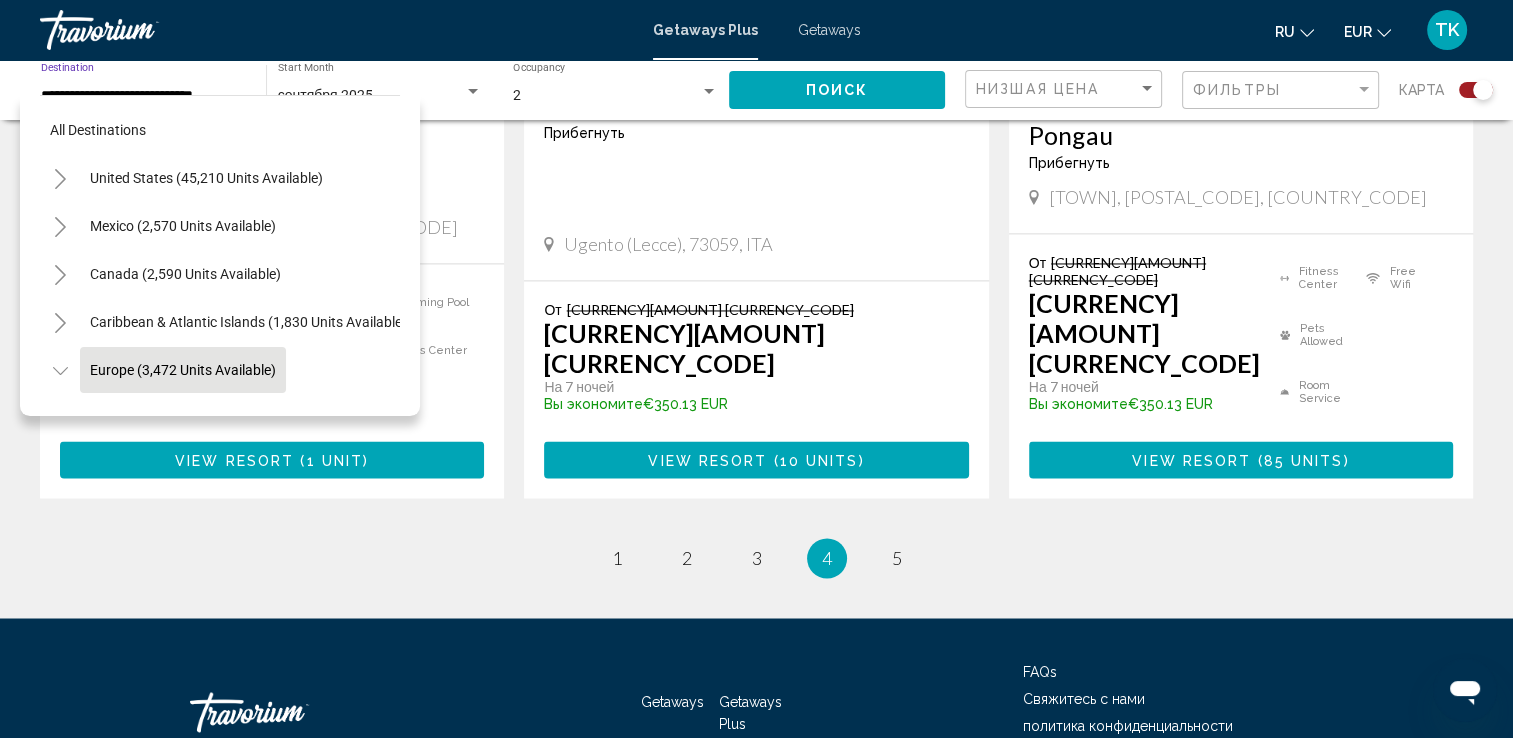 scroll, scrollTop: 126, scrollLeft: 0, axis: vertical 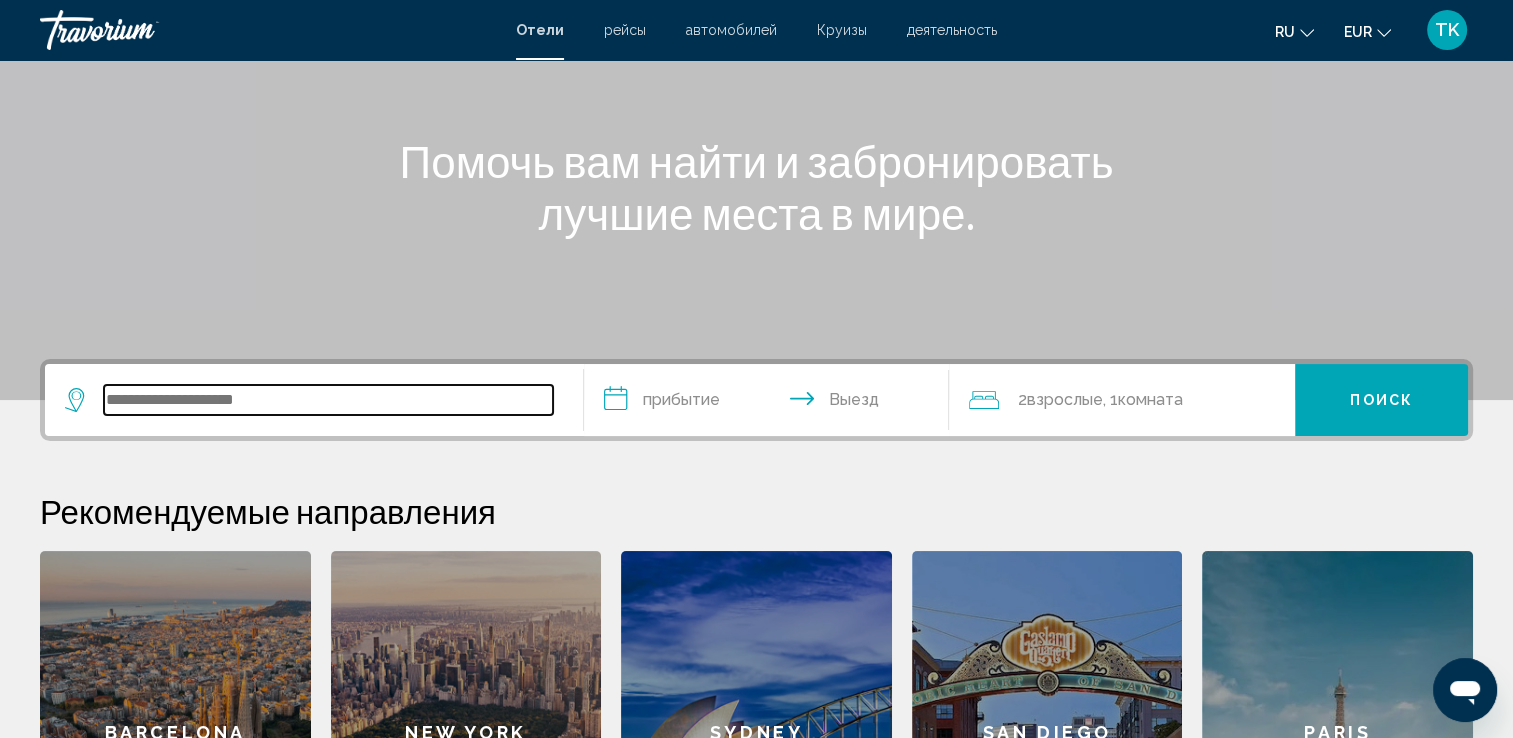 click at bounding box center (328, 400) 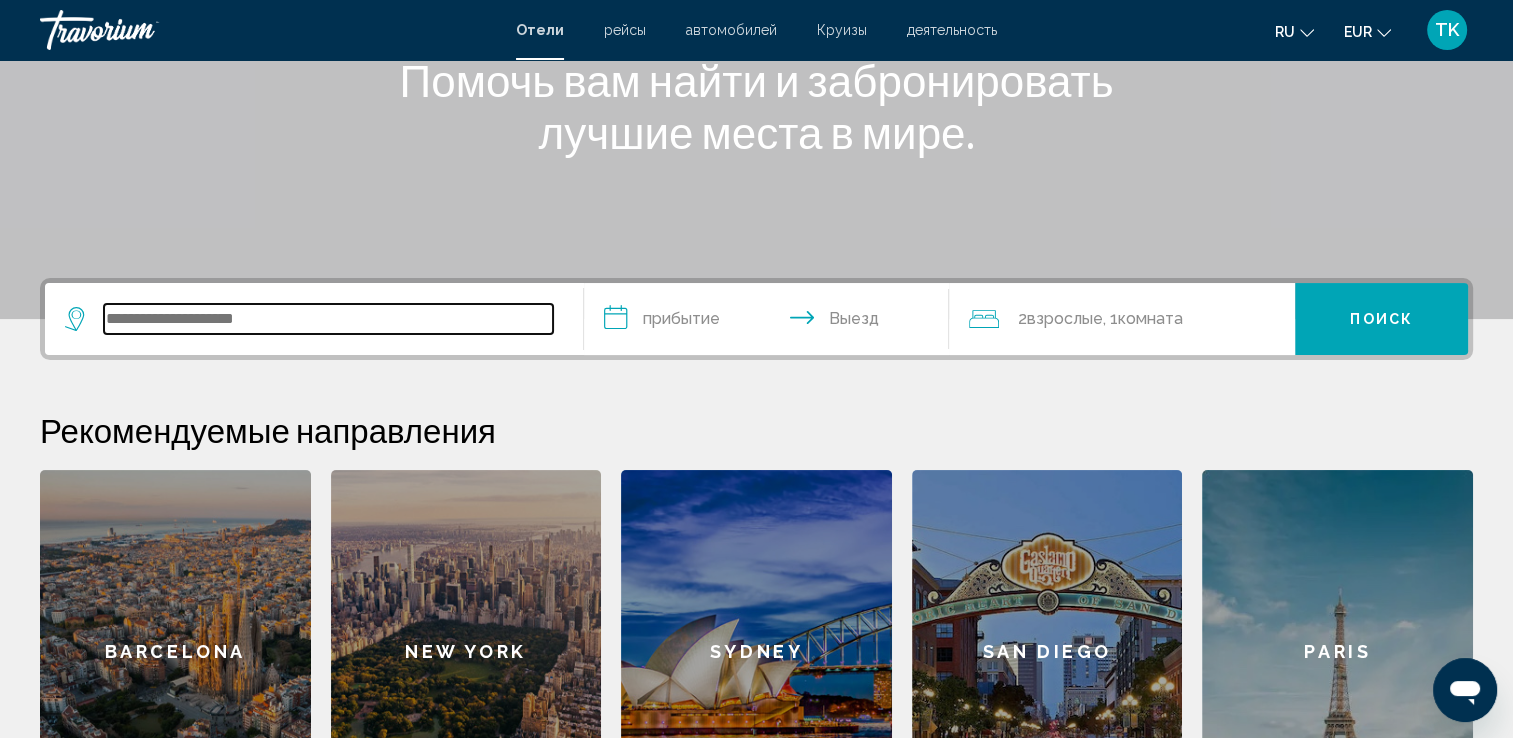 scroll, scrollTop: 493, scrollLeft: 0, axis: vertical 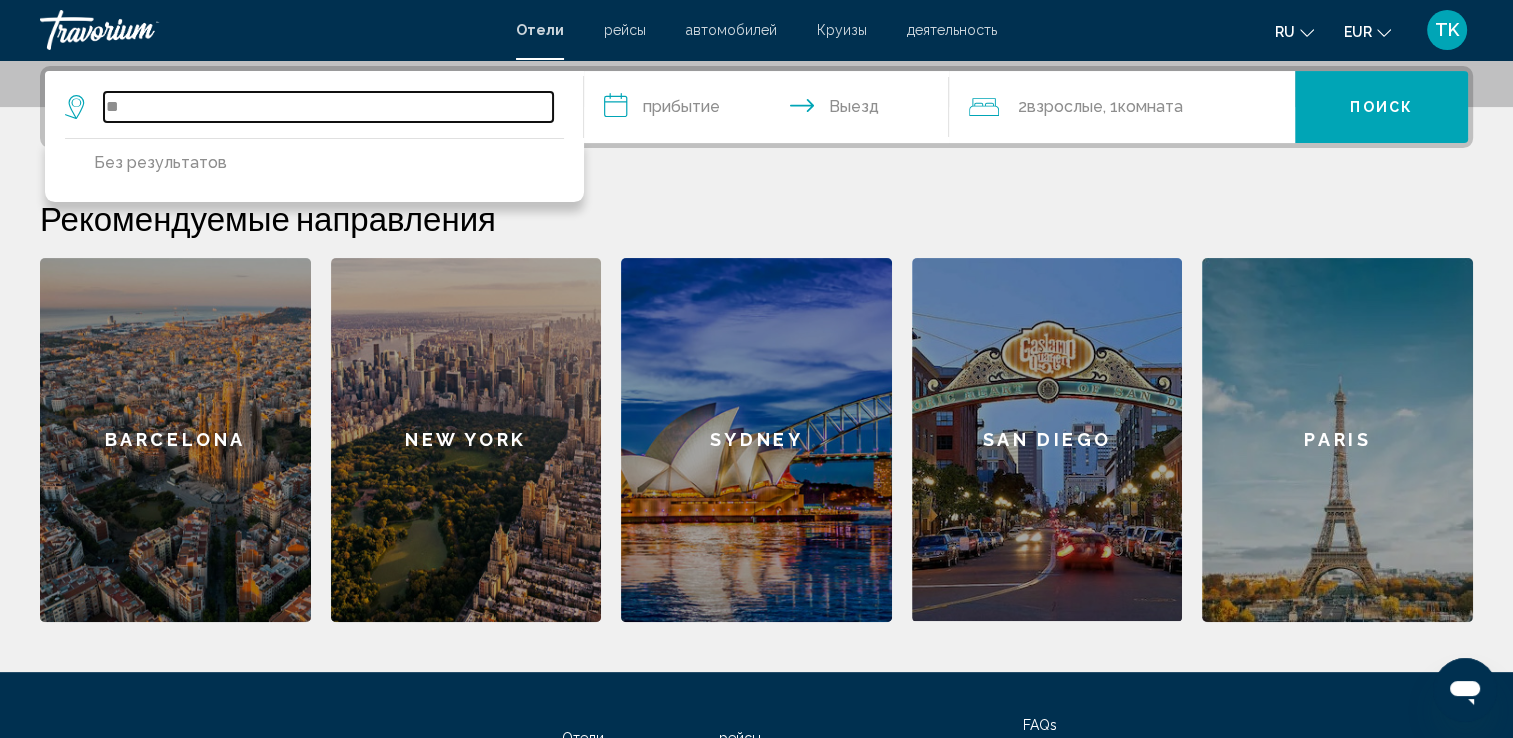 type on "*" 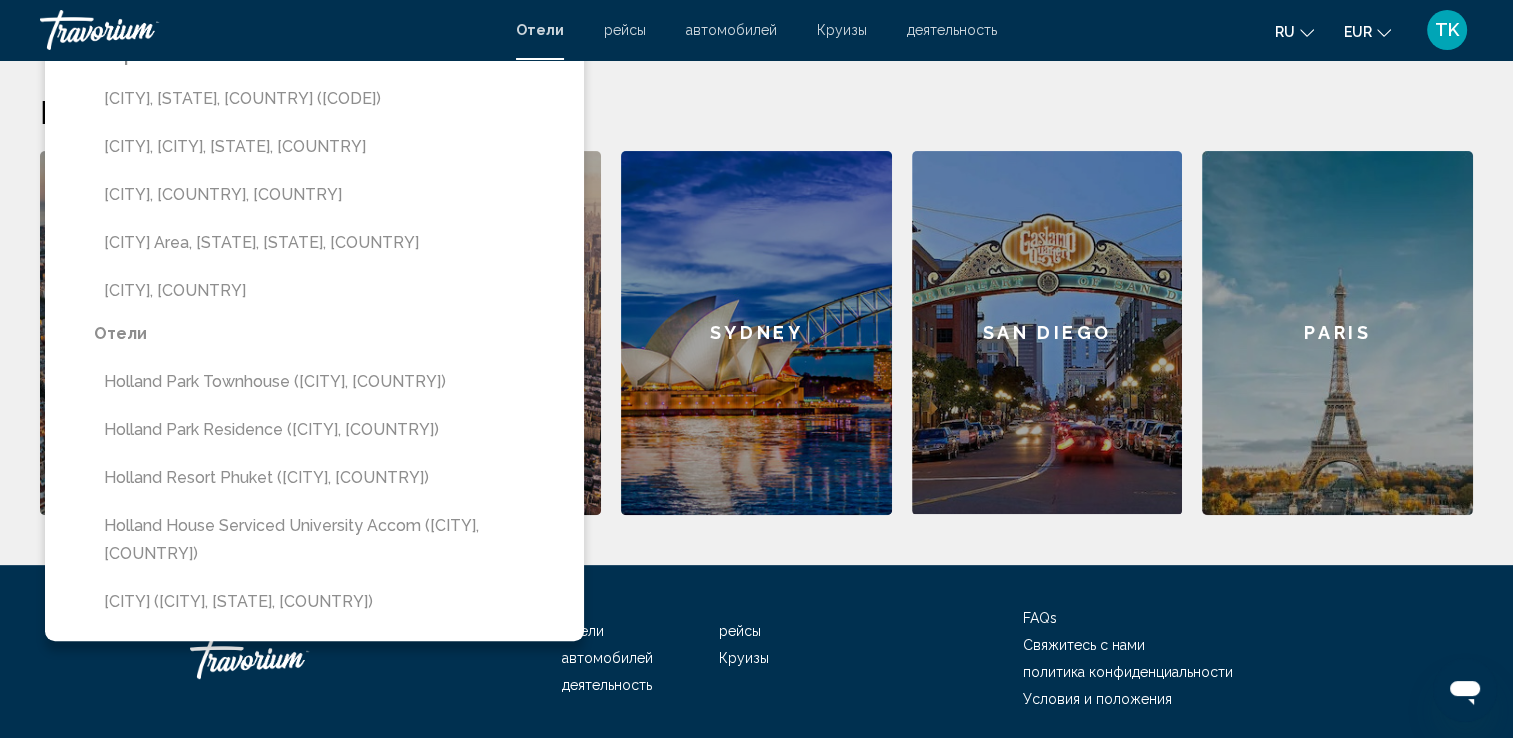 scroll, scrollTop: 371, scrollLeft: 0, axis: vertical 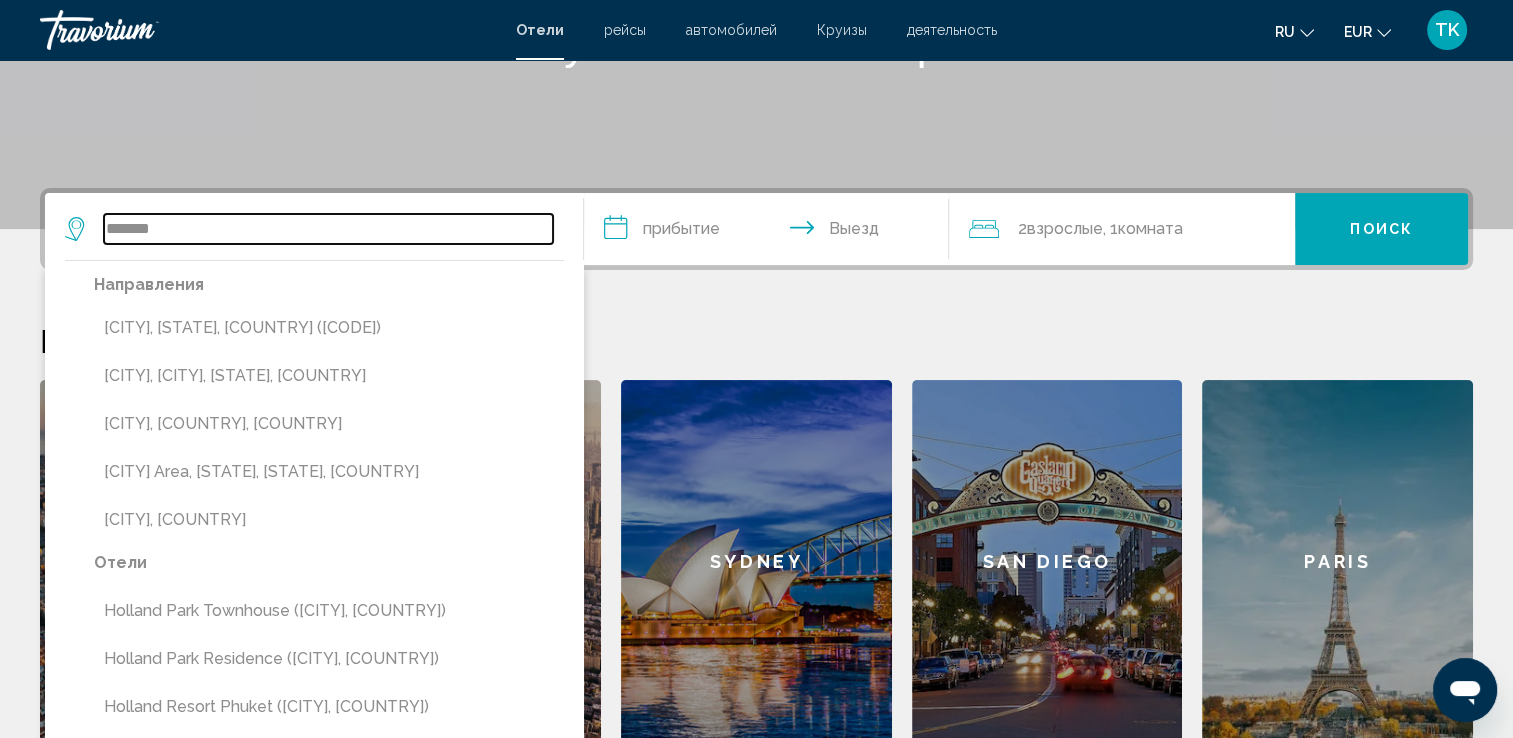 click on "*******" at bounding box center [328, 229] 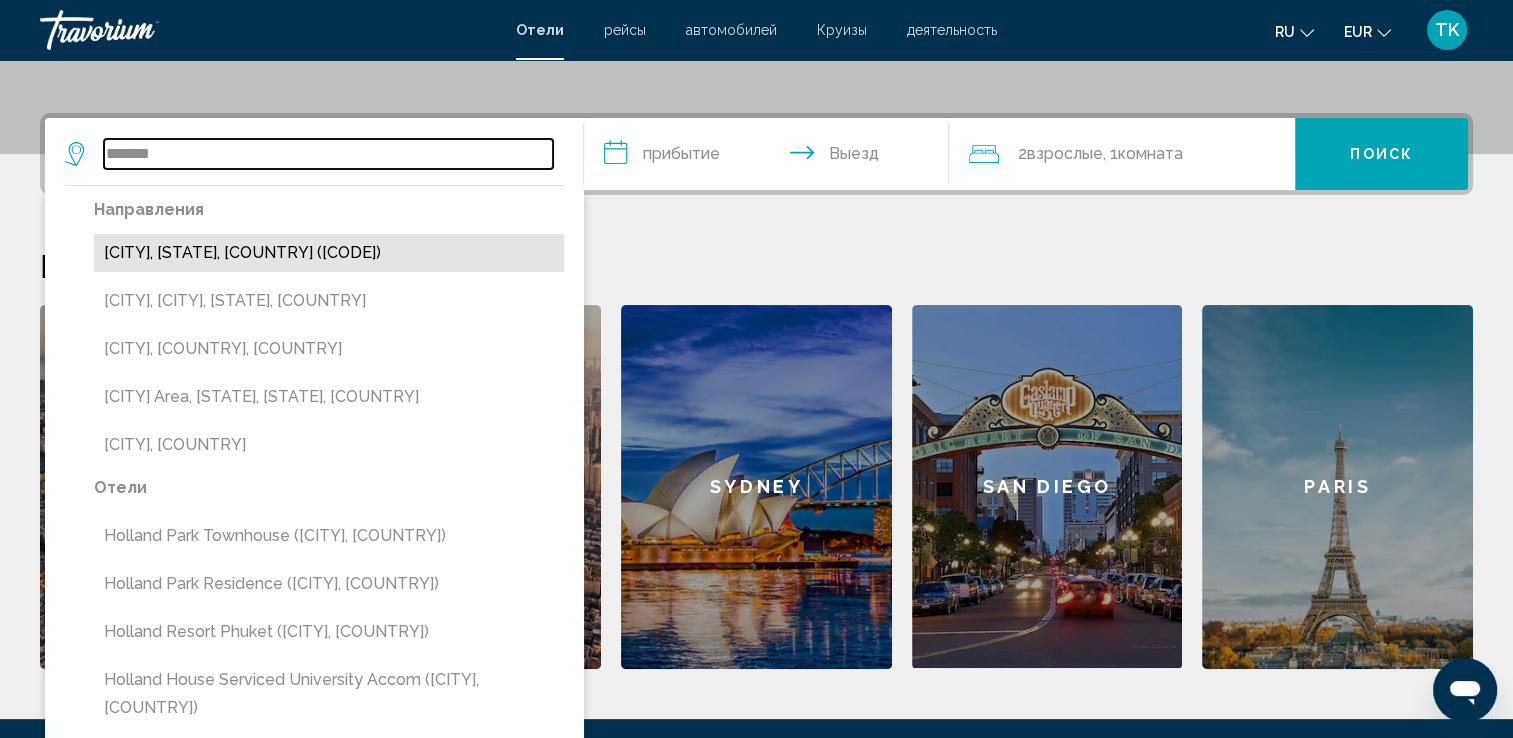 scroll, scrollTop: 493, scrollLeft: 0, axis: vertical 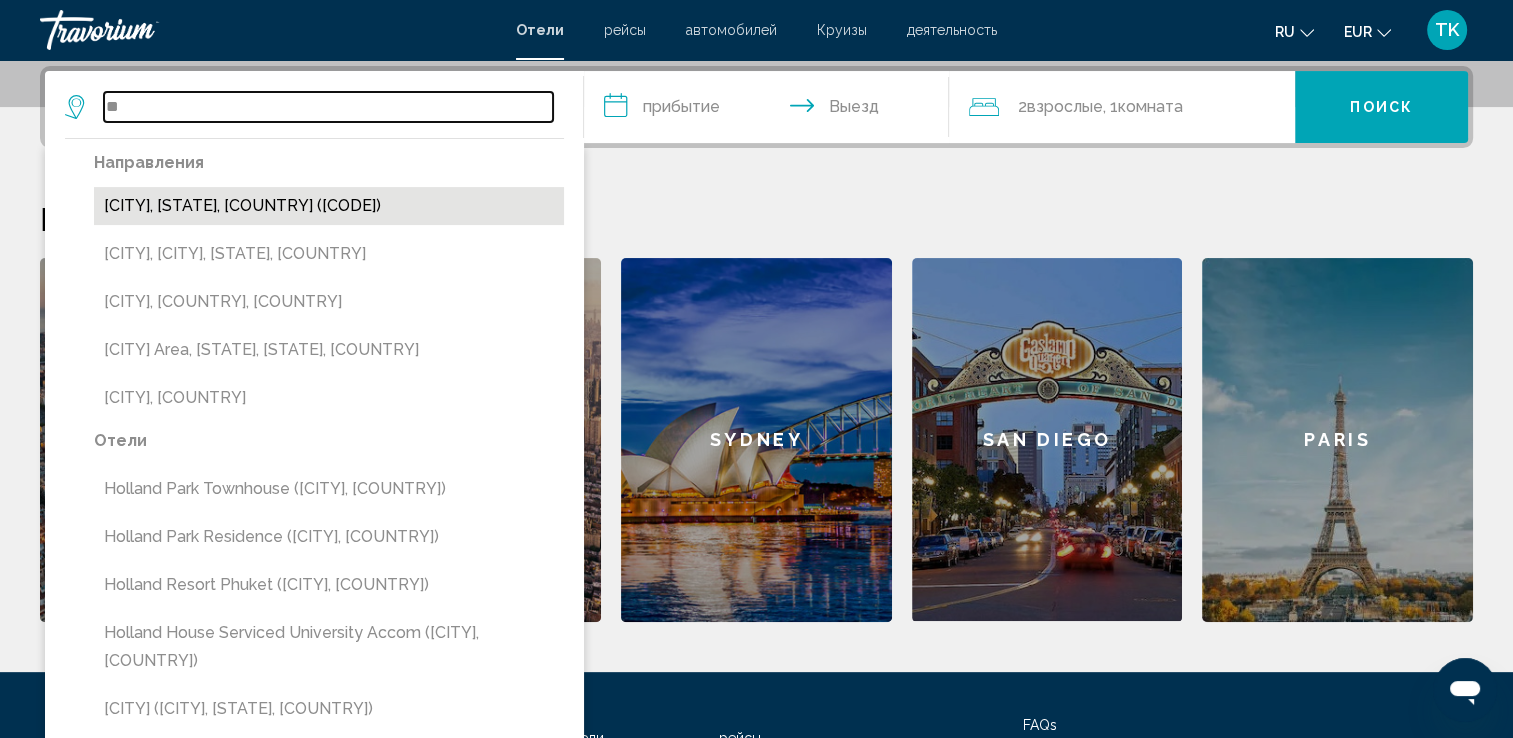type on "*" 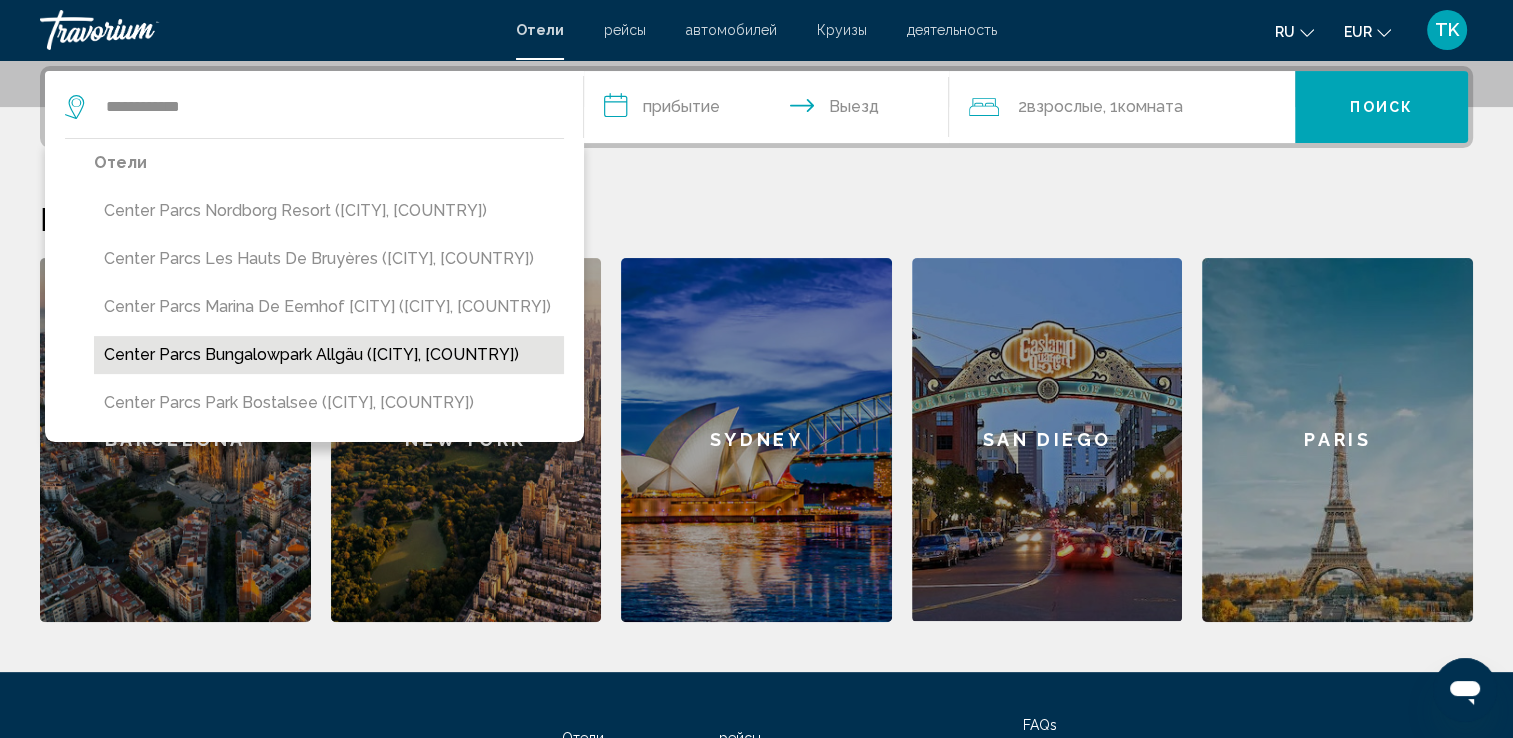 click on "Center Parcs Bungalowpark Allgäu ([CITY], [COUNTRY])" at bounding box center [329, 355] 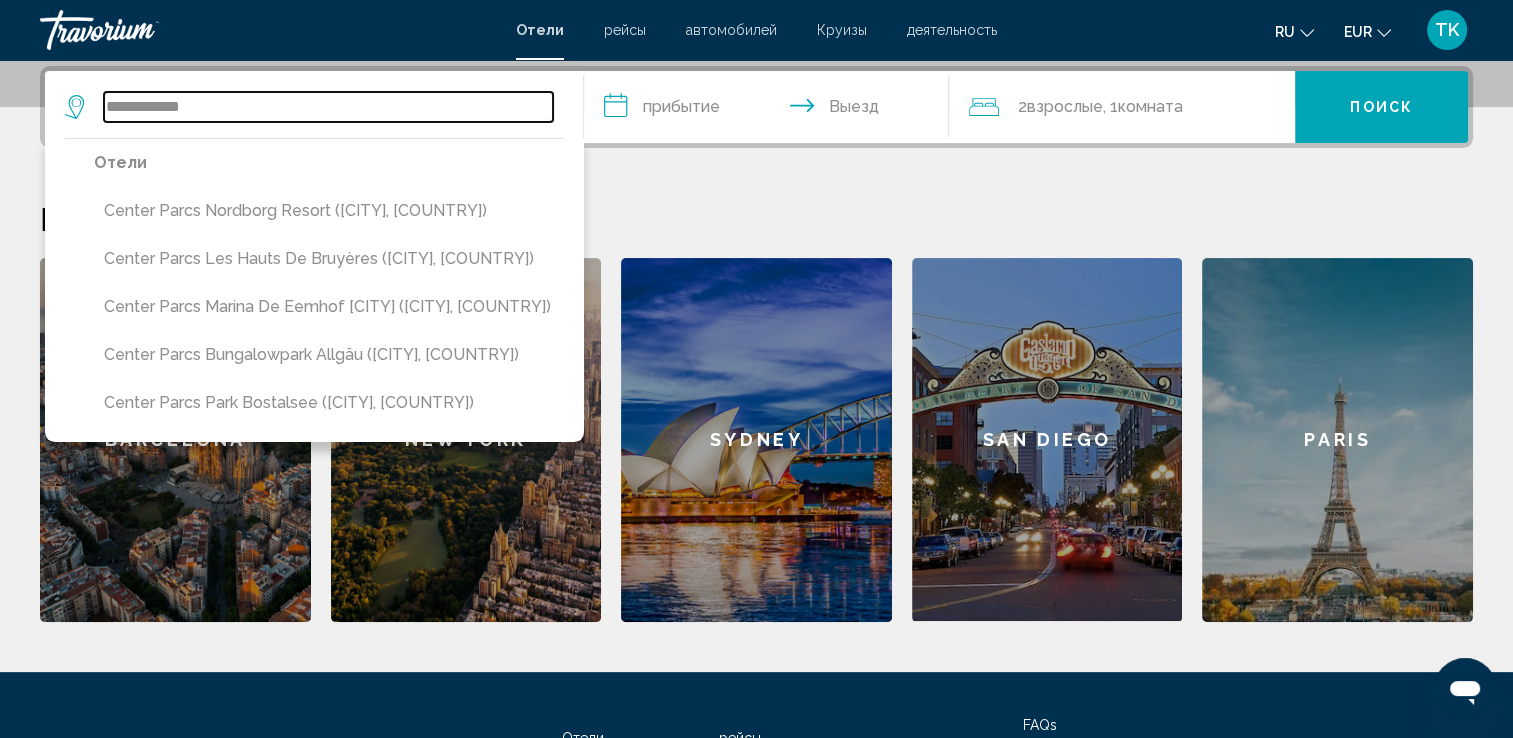 type on "**********" 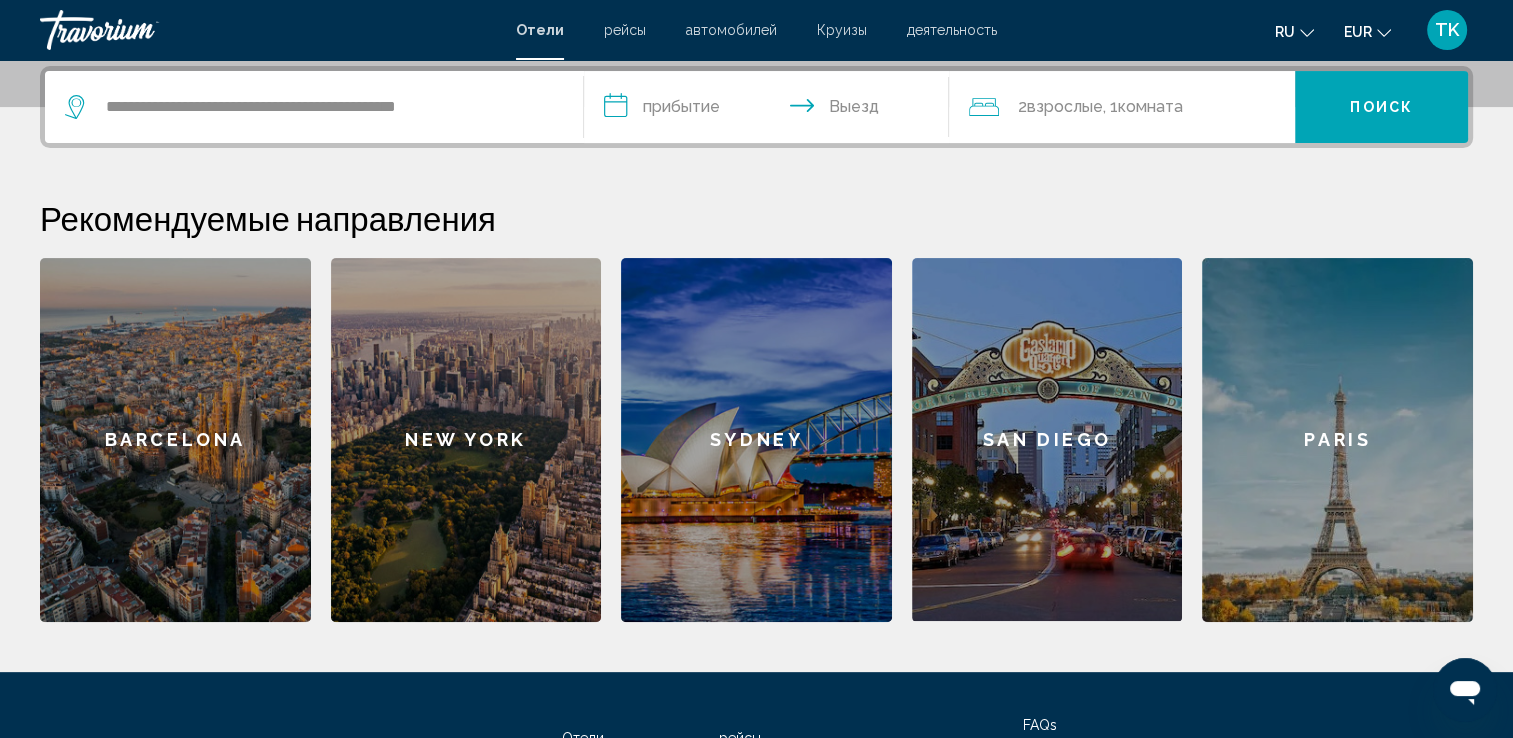 click on "**********" at bounding box center [771, 110] 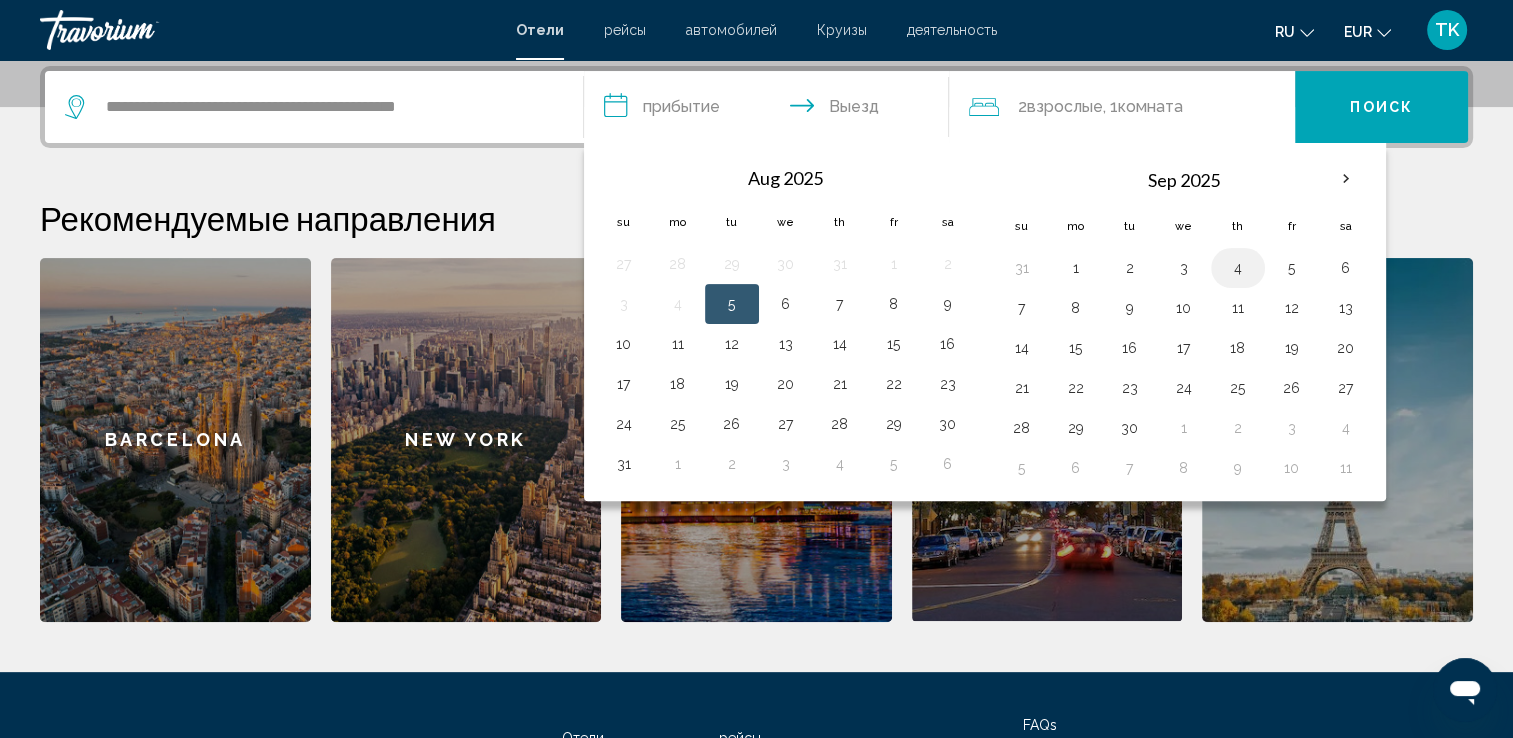 click on "4" at bounding box center [1238, 268] 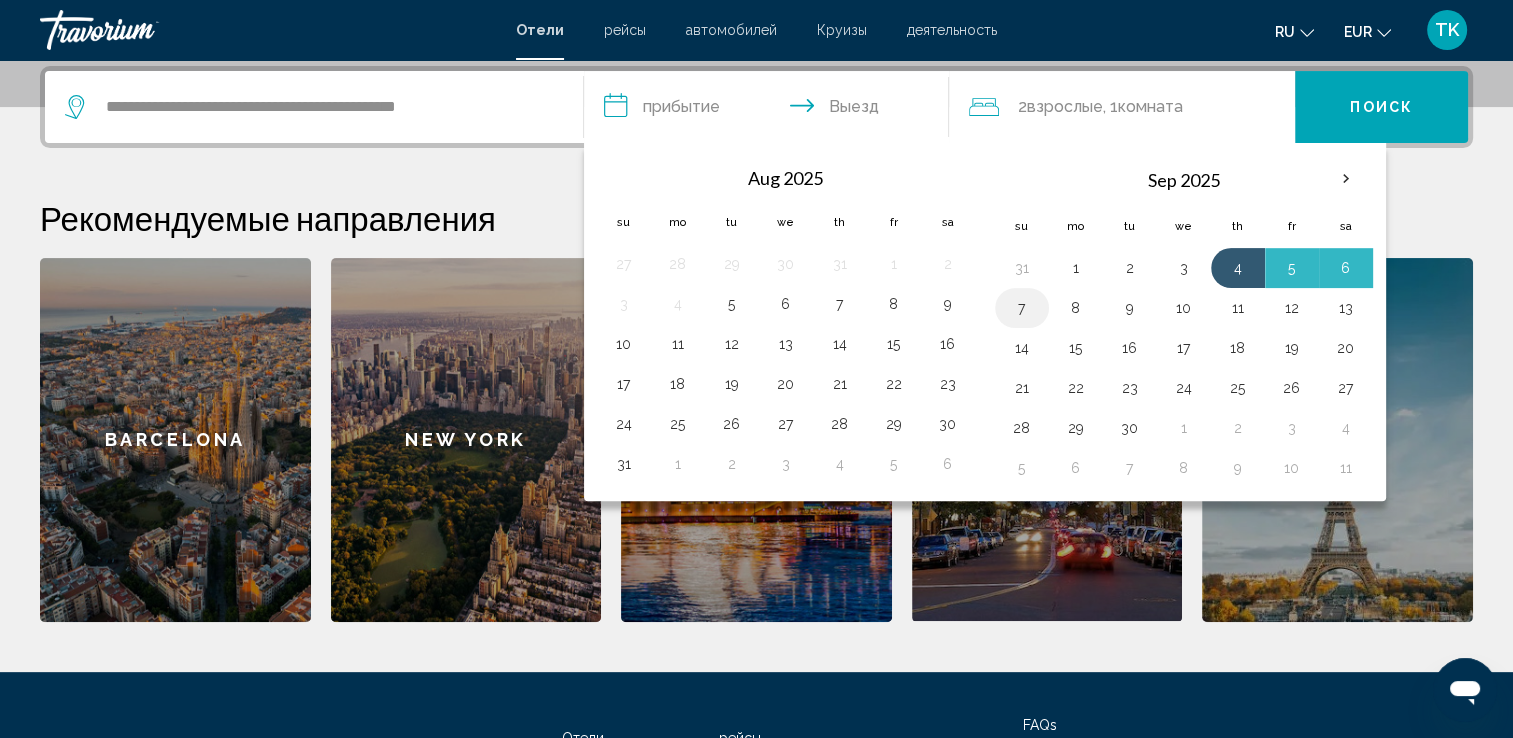 click on "7" at bounding box center (1022, 308) 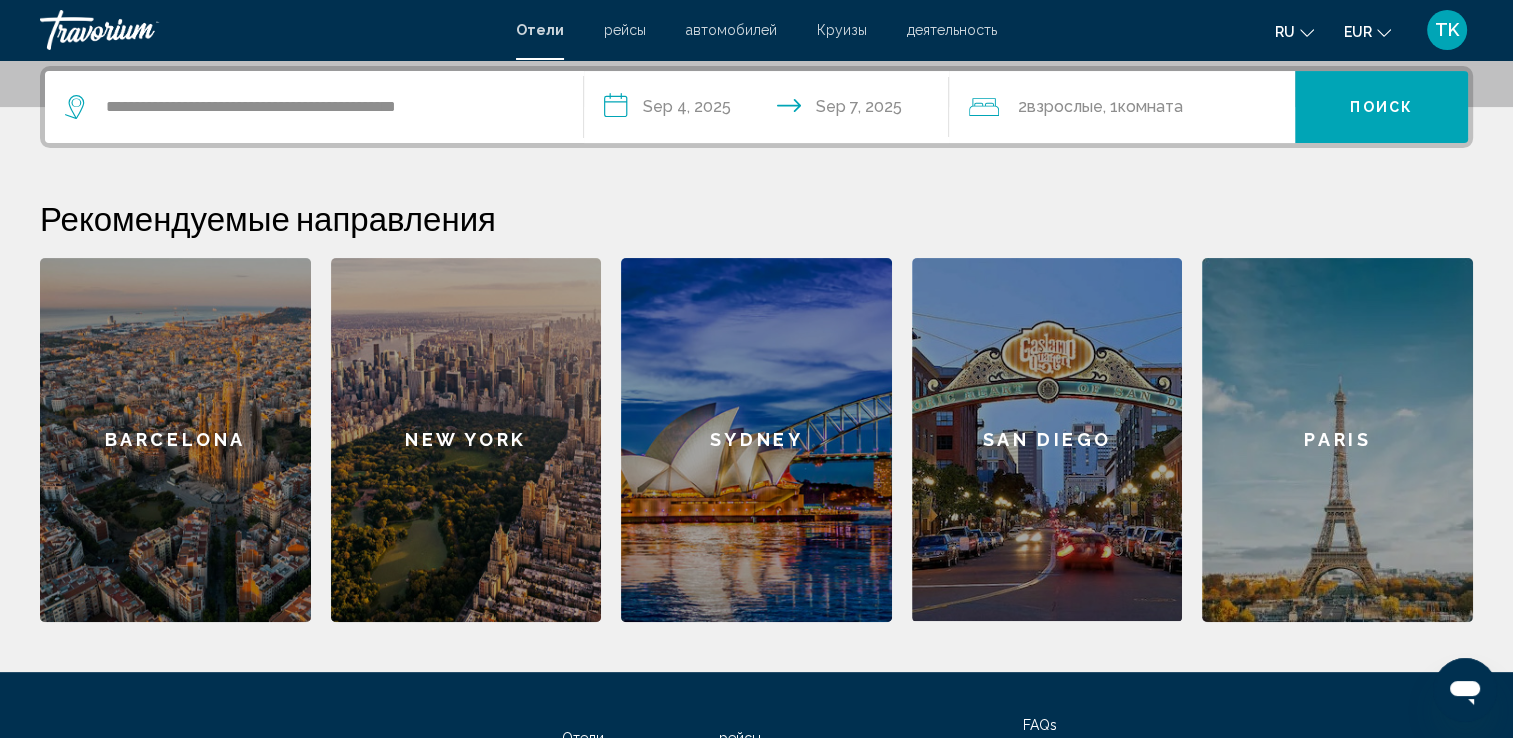 click on ", 1  Комната номера" 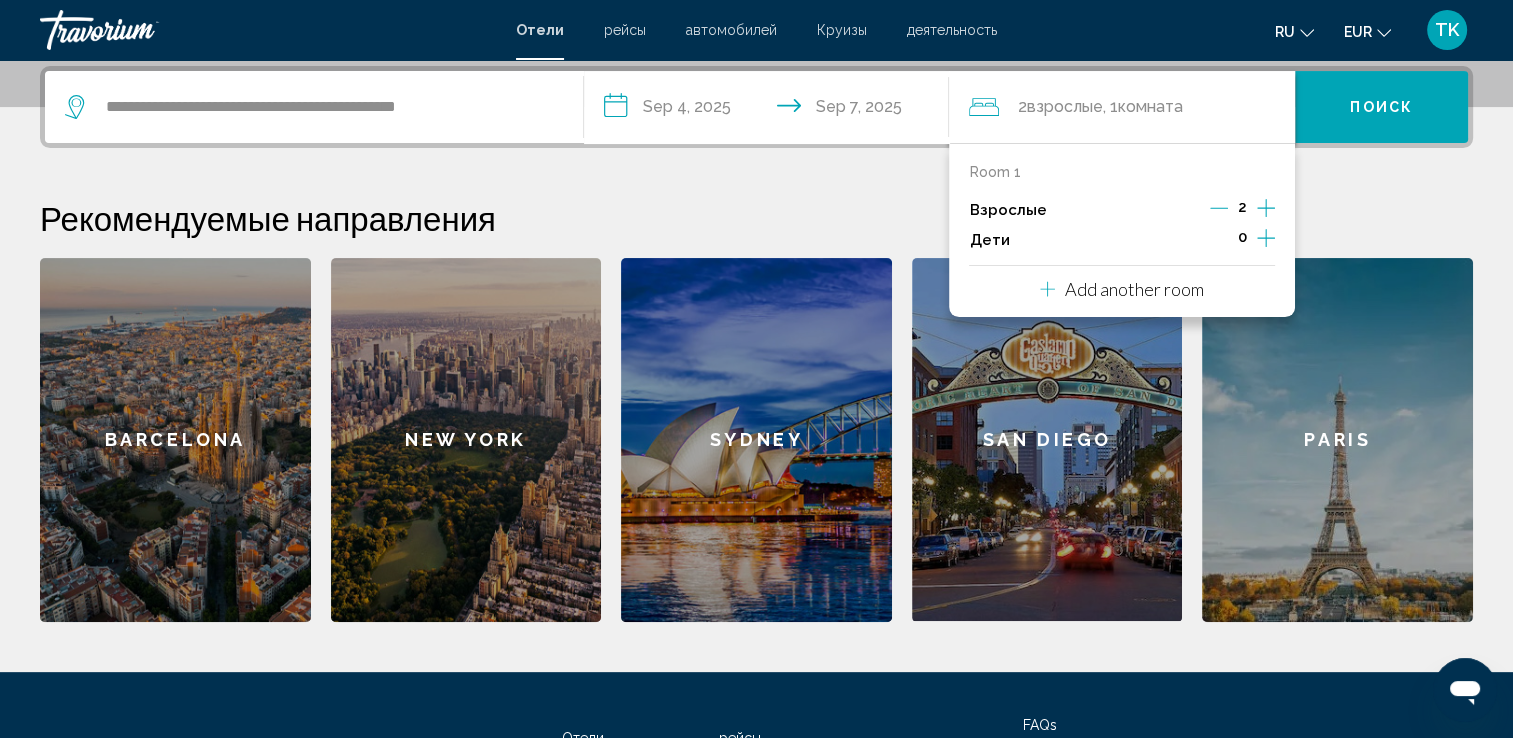 click 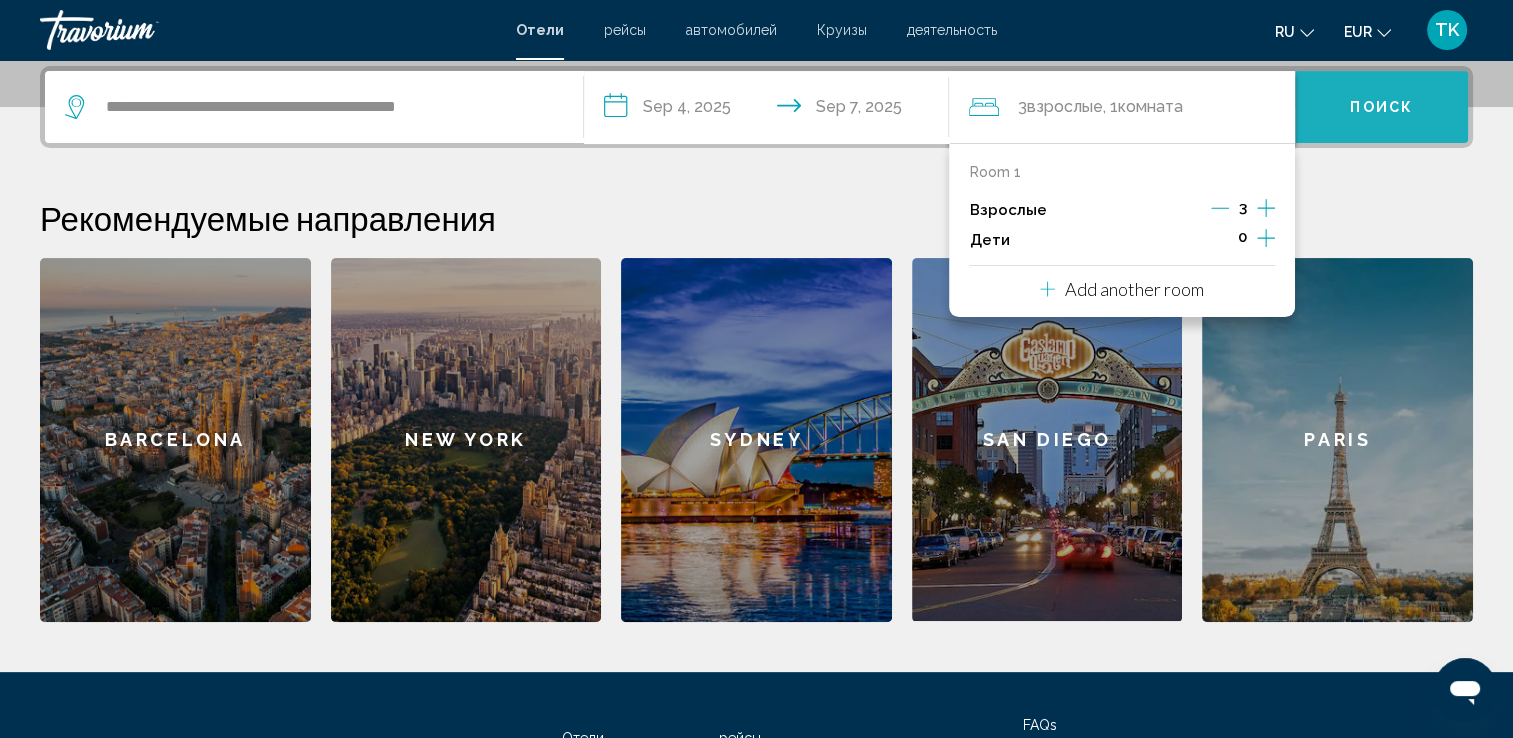 click on "Поиск" at bounding box center (1381, 108) 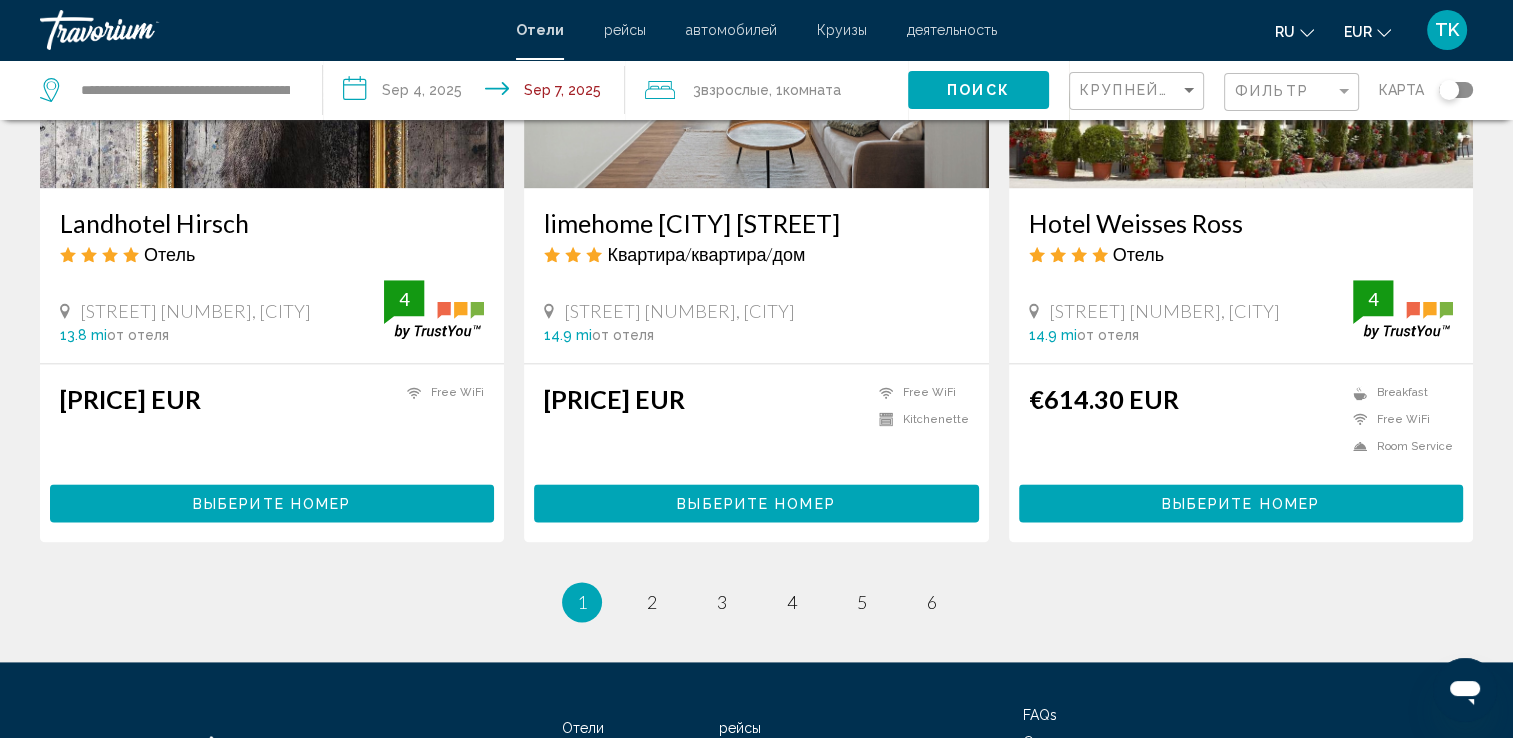 scroll, scrollTop: 2708, scrollLeft: 0, axis: vertical 